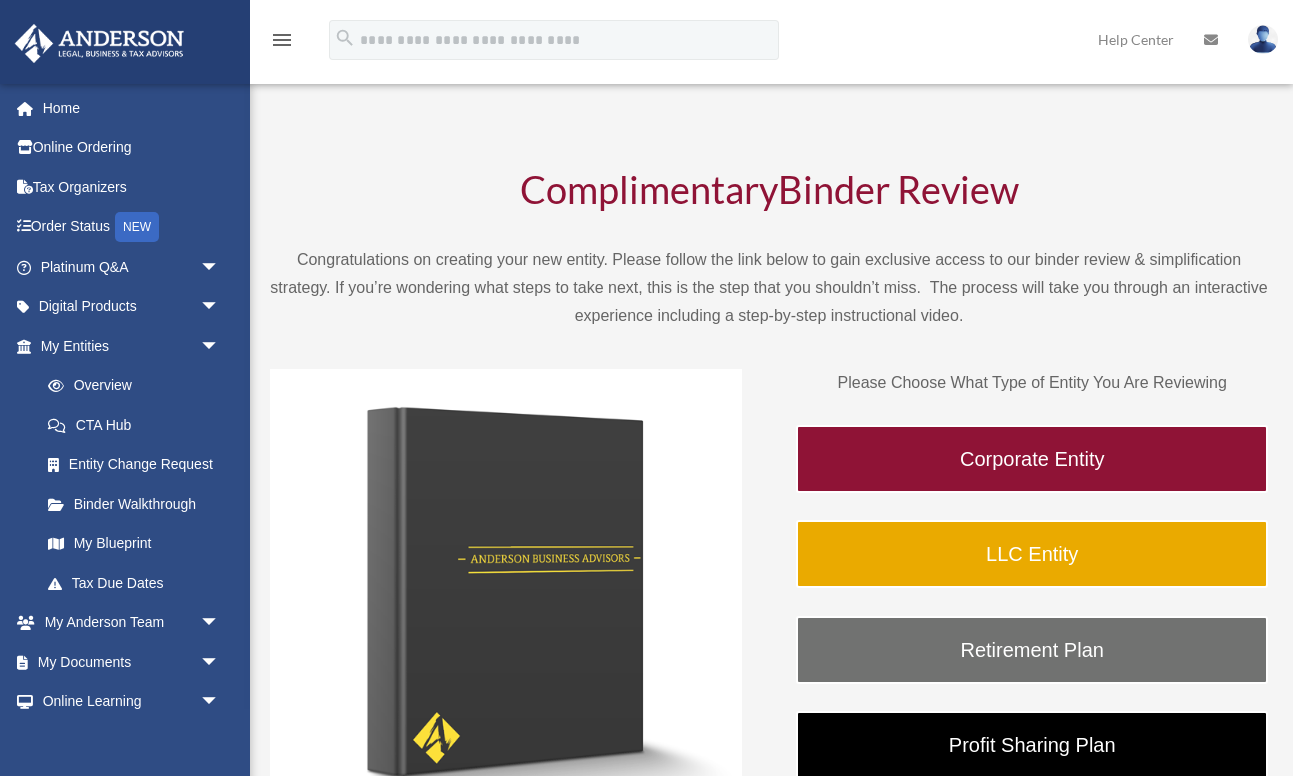 scroll, scrollTop: 0, scrollLeft: 0, axis: both 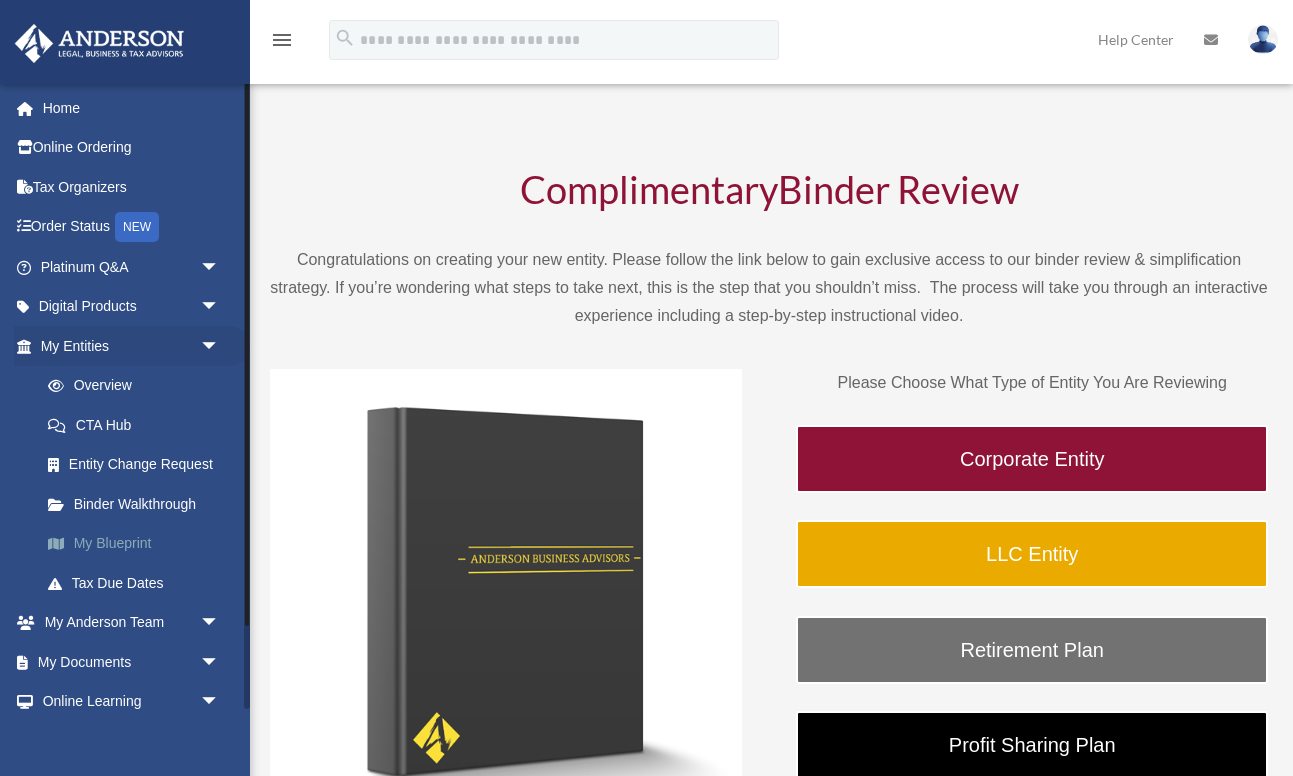 click on "My Blueprint" at bounding box center (139, 544) 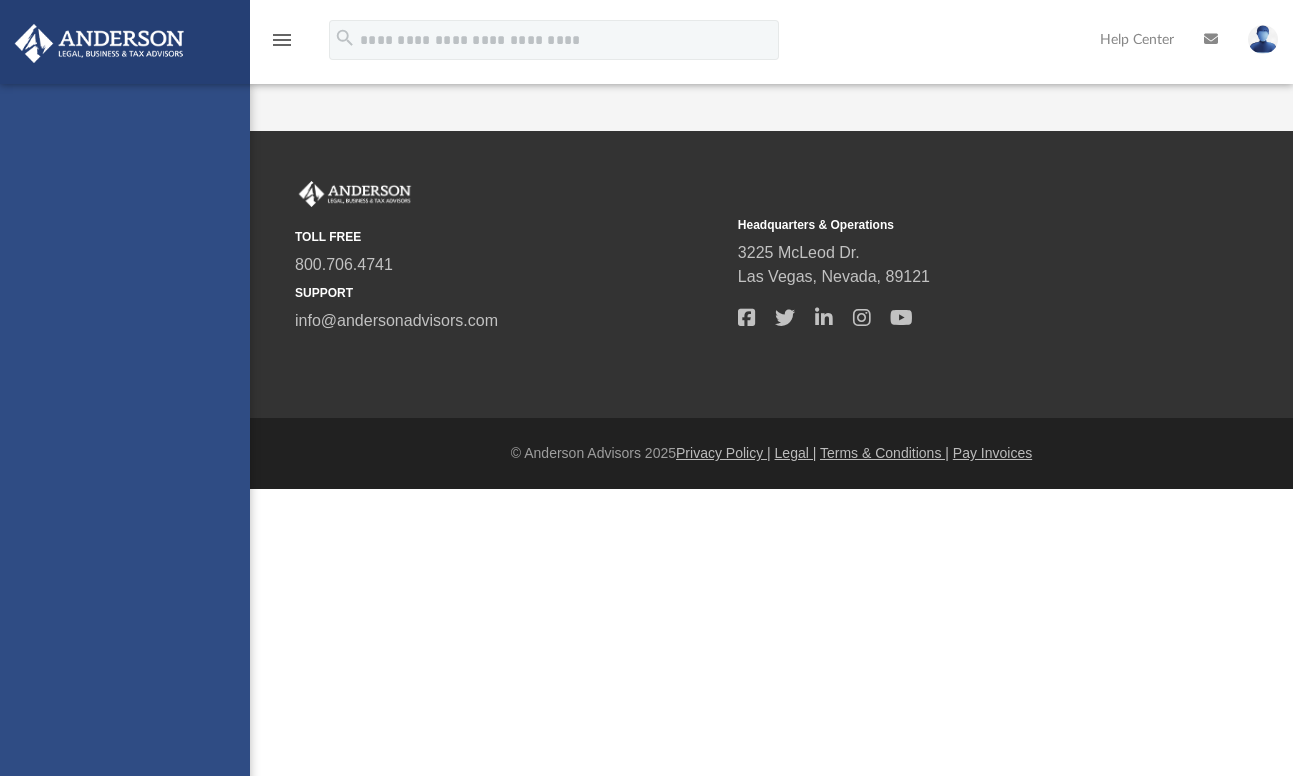 scroll, scrollTop: 0, scrollLeft: 0, axis: both 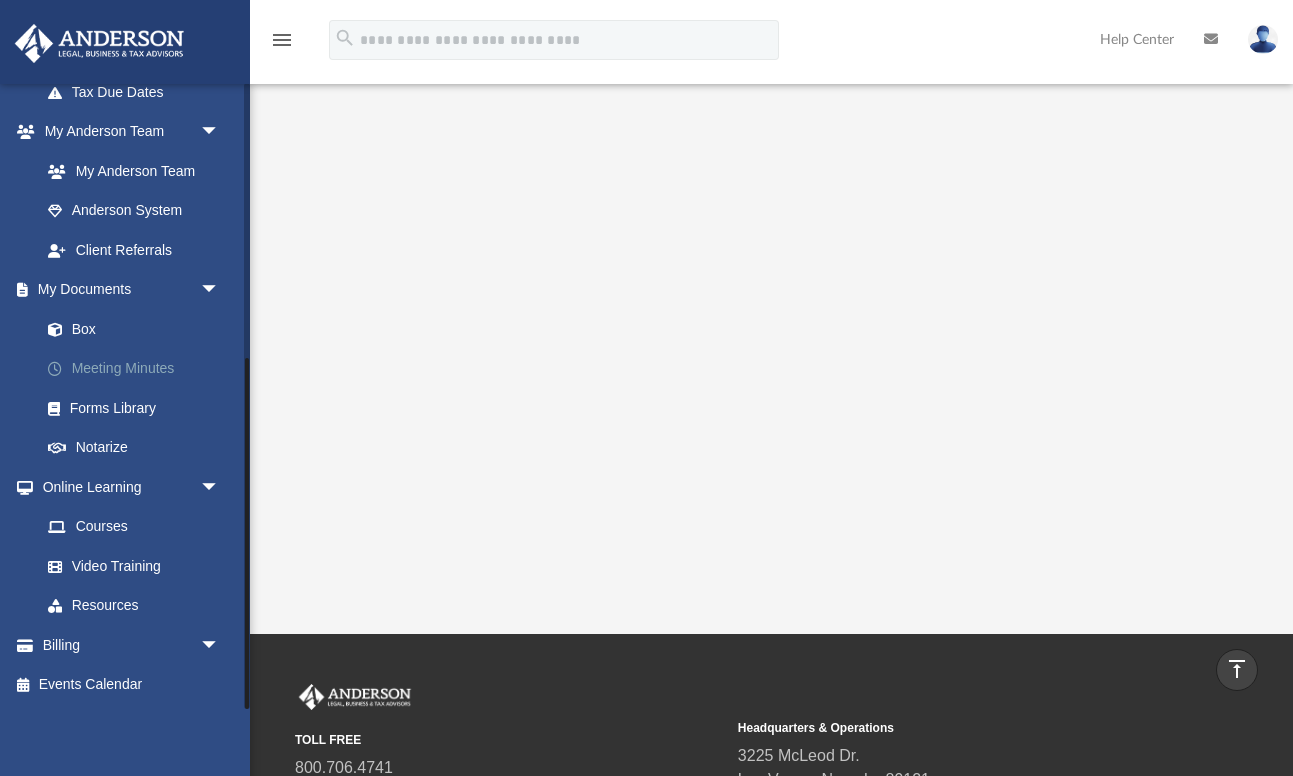 click on "Meeting Minutes" at bounding box center [139, 369] 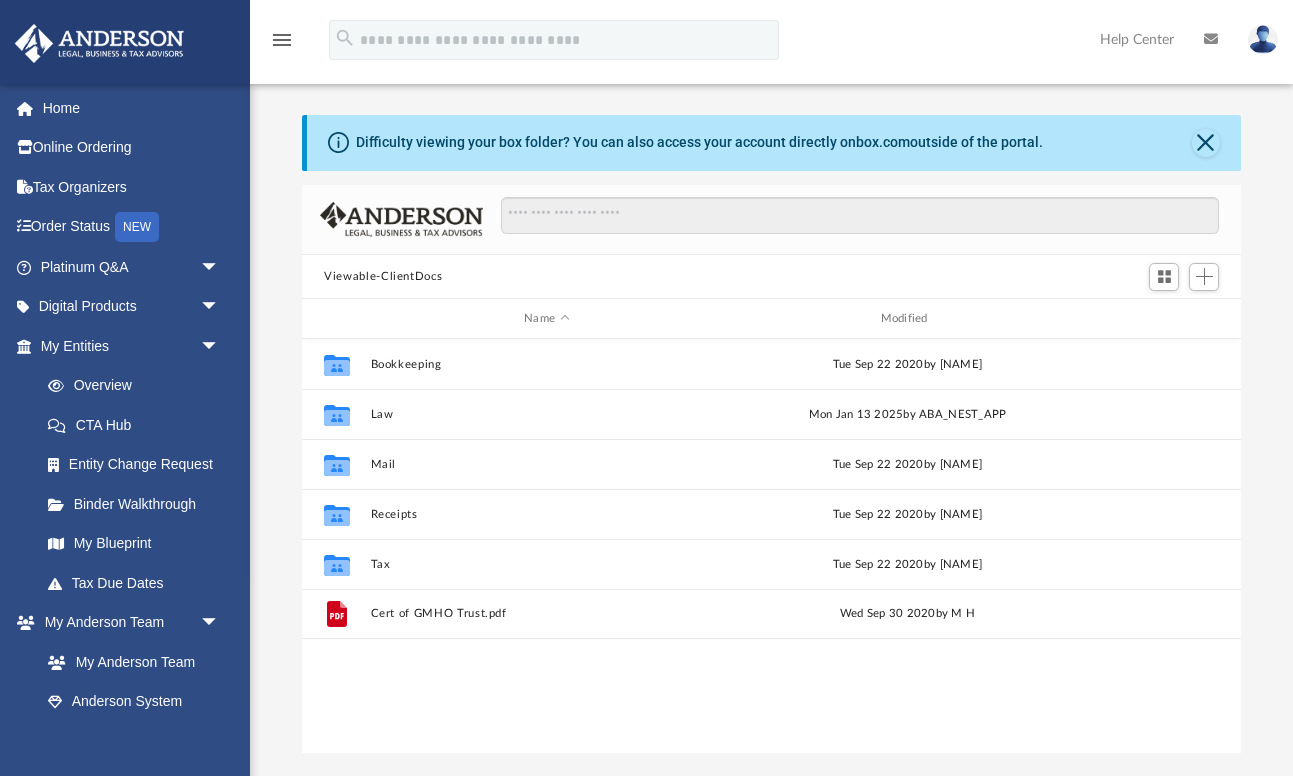 scroll, scrollTop: 0, scrollLeft: 0, axis: both 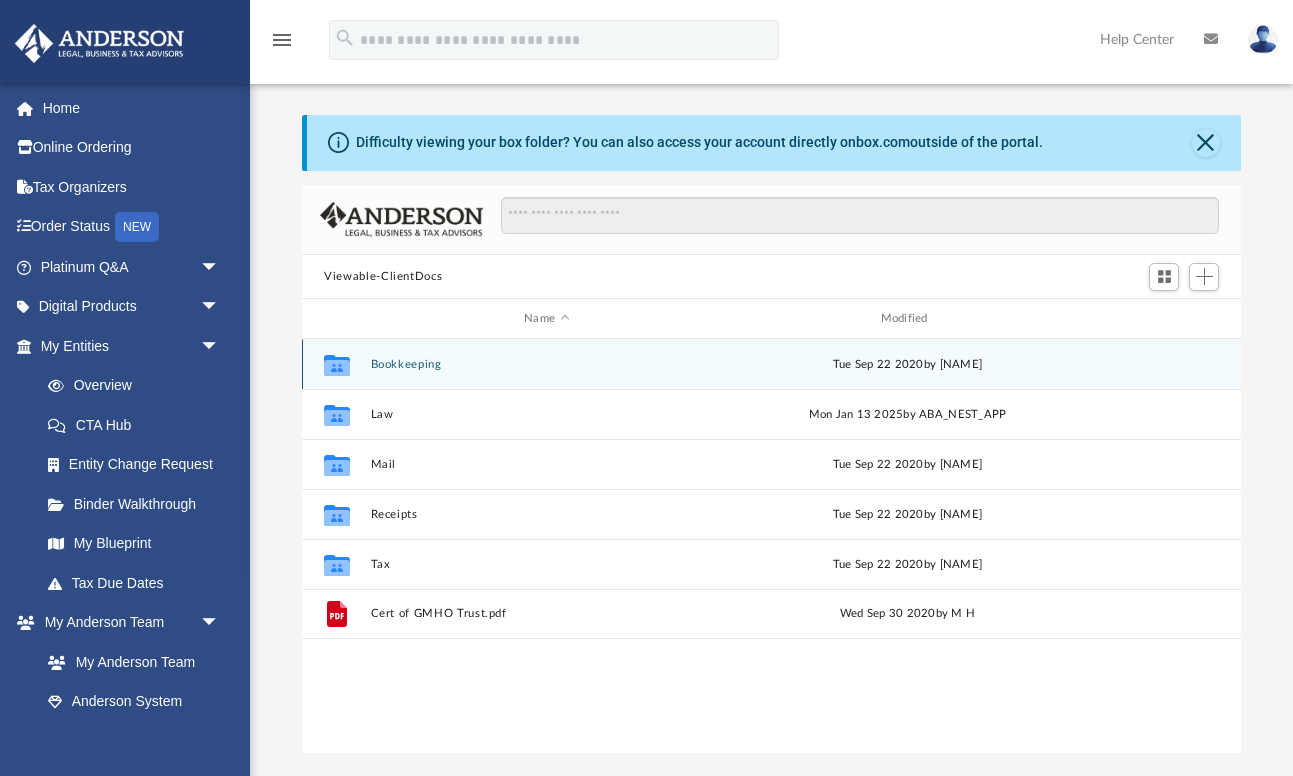 click on "Bookkeeping" at bounding box center (547, 364) 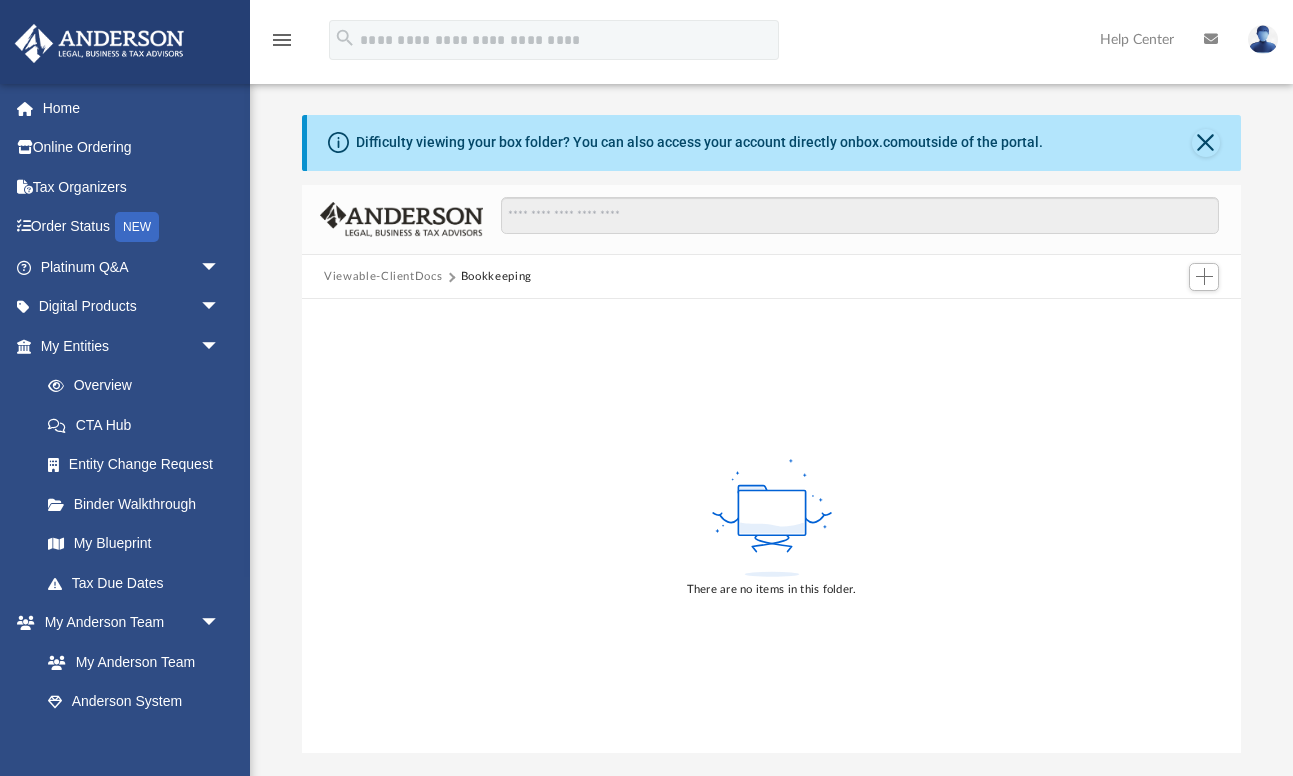 click on "Viewable-ClientDocs" at bounding box center [383, 277] 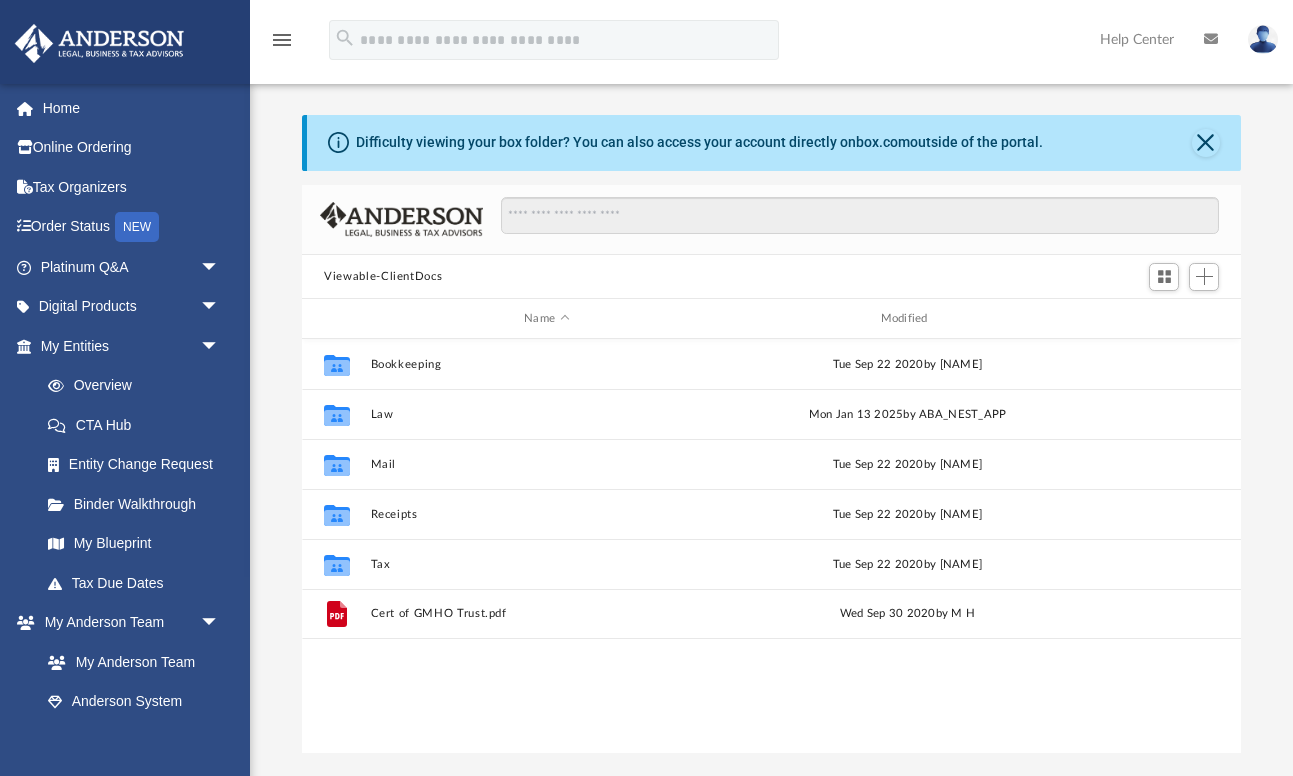 scroll, scrollTop: 1, scrollLeft: 1, axis: both 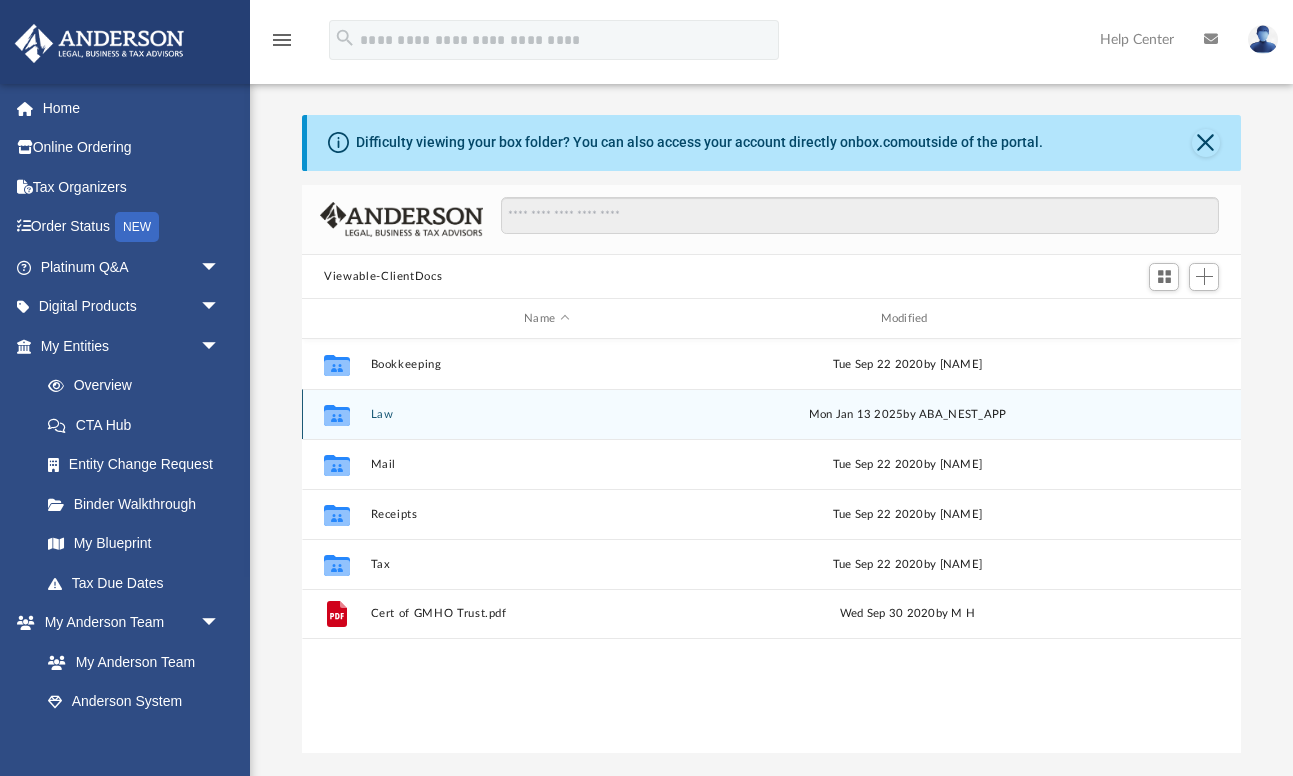 click on "Law" at bounding box center [547, 414] 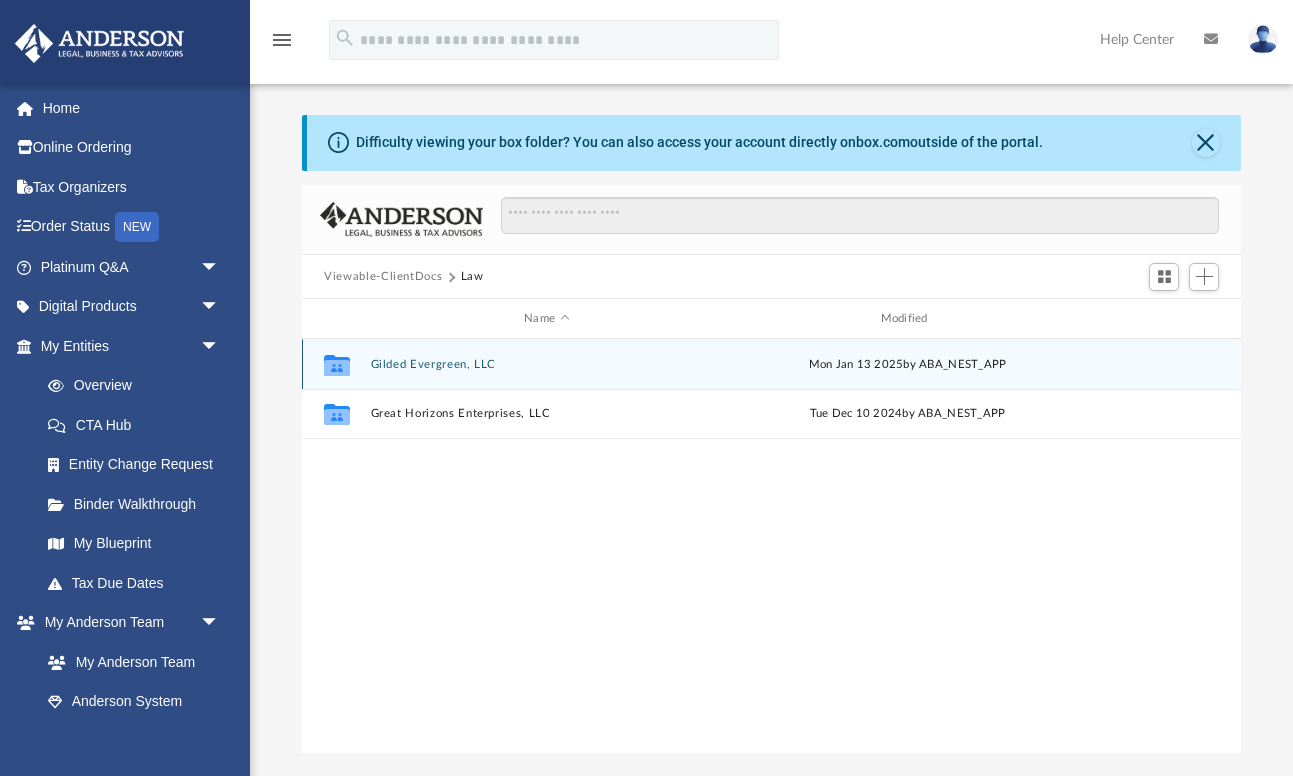 click on "Gilded Evergreen, LLC" at bounding box center [547, 364] 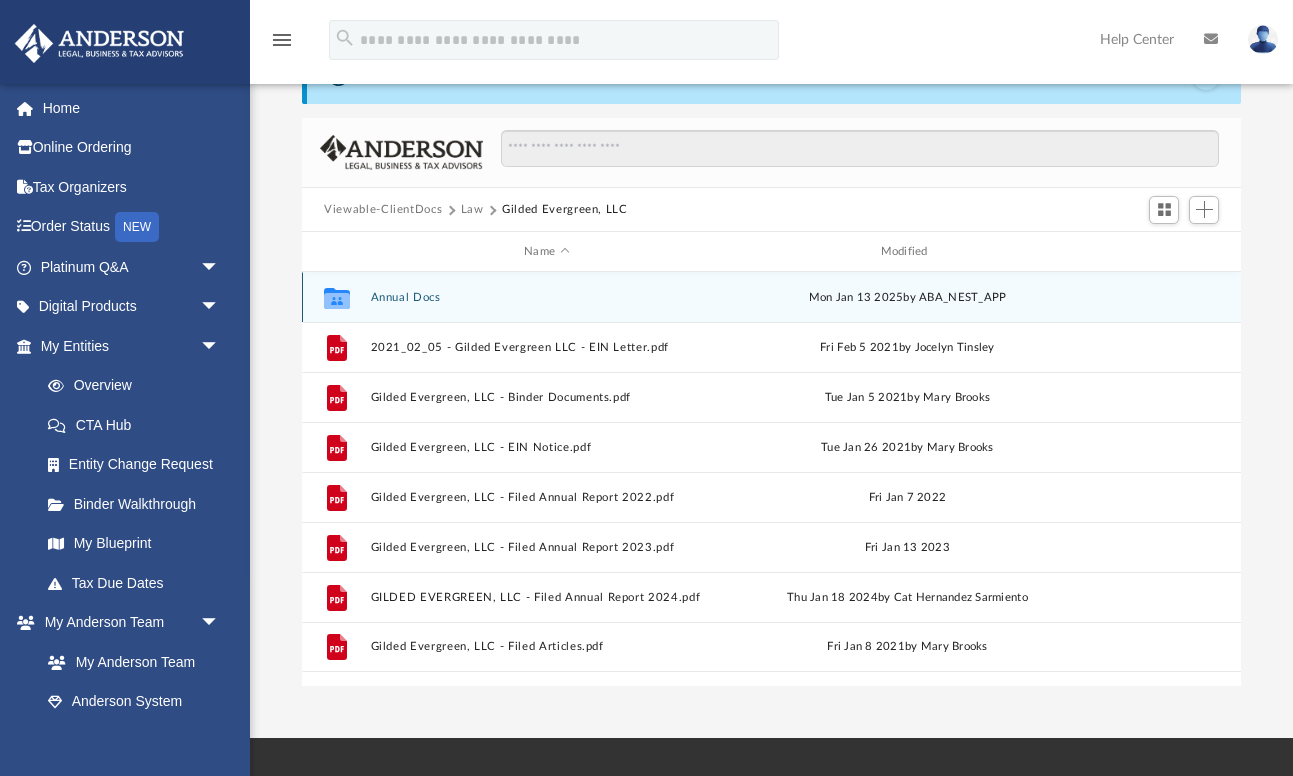 scroll, scrollTop: 81, scrollLeft: 0, axis: vertical 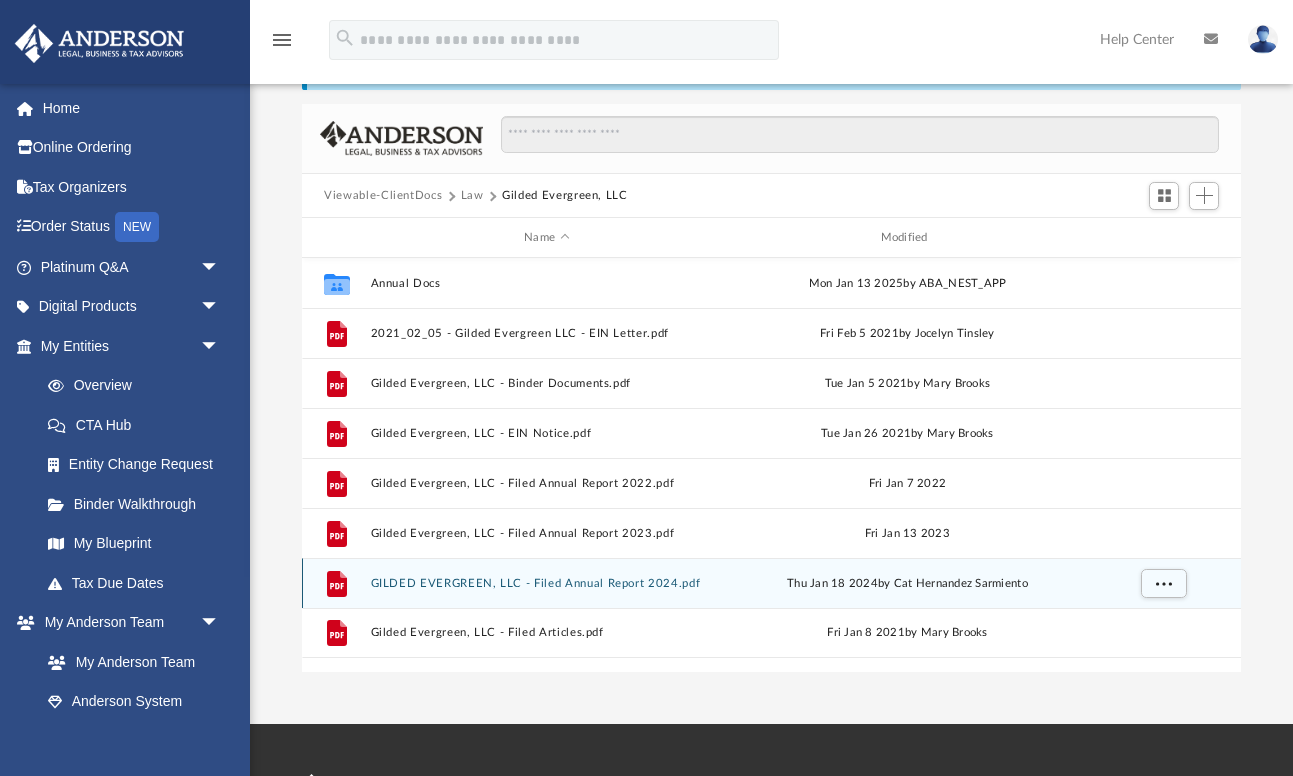 click on "GILDED EVERGREEN, LLC - Filed Annual Report 2024.pdf" at bounding box center (547, 583) 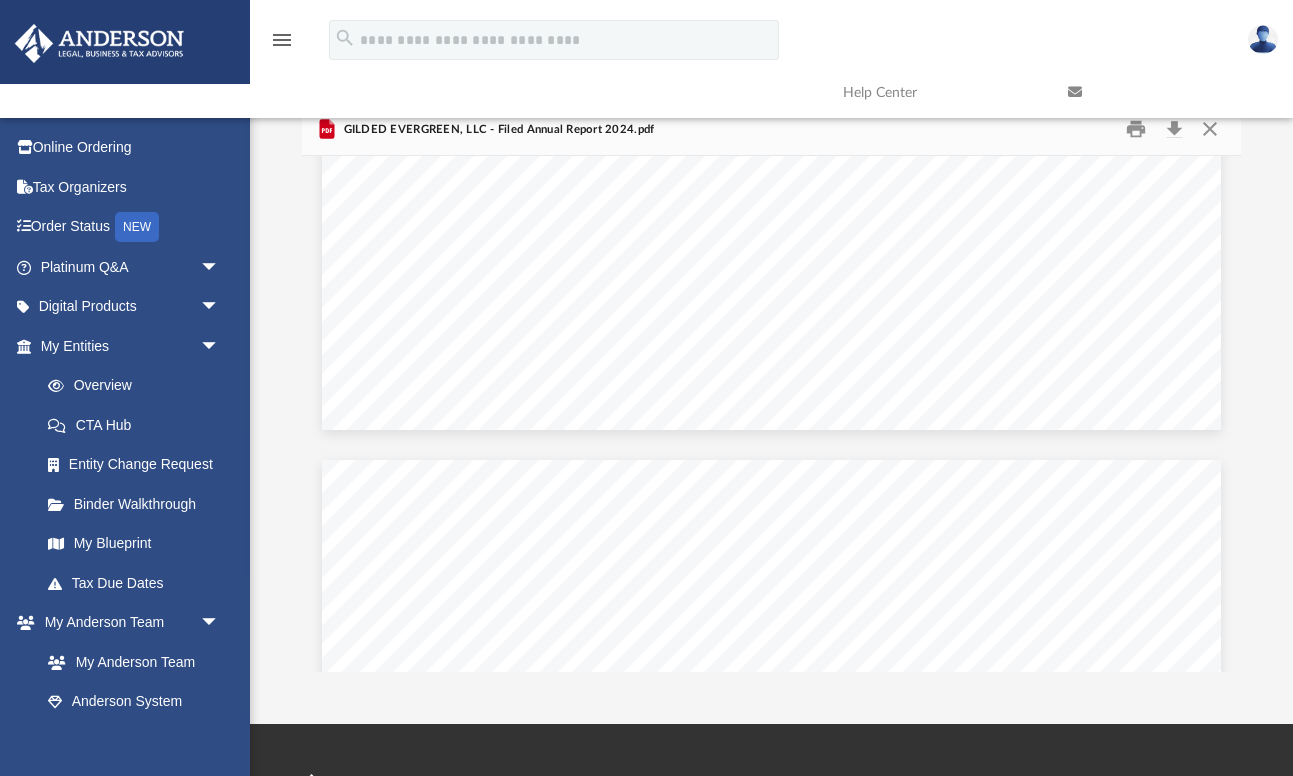 scroll, scrollTop: 0, scrollLeft: 0, axis: both 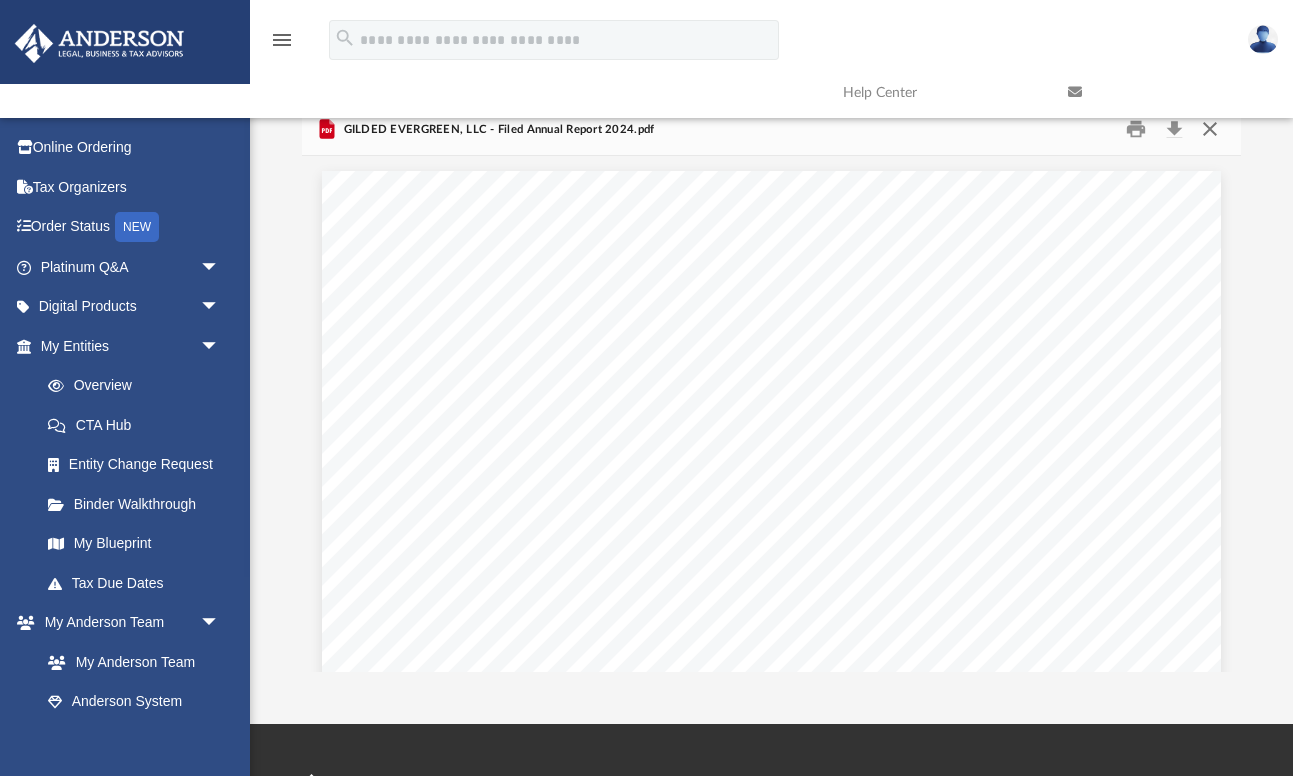 click at bounding box center (1209, 129) 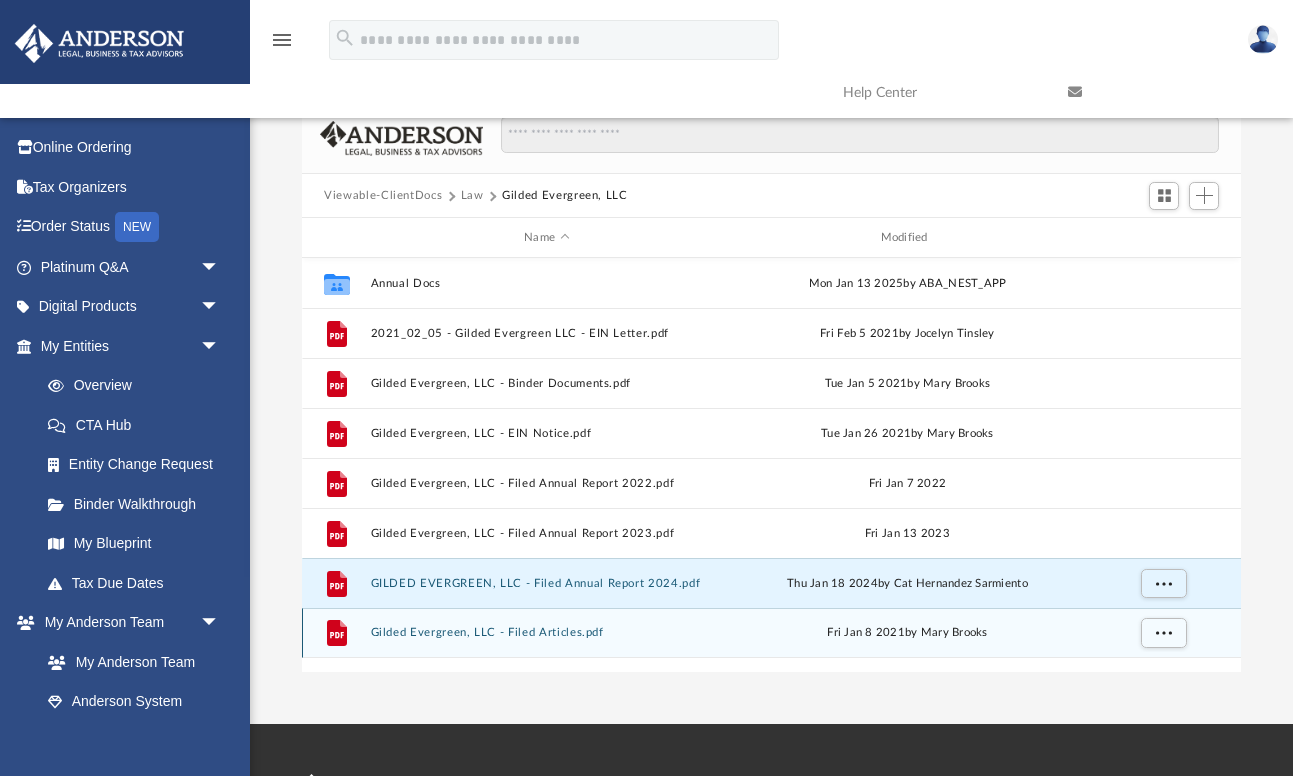 click on "Gilded Evergreen, LLC - Filed Articles.pdf" at bounding box center [547, 633] 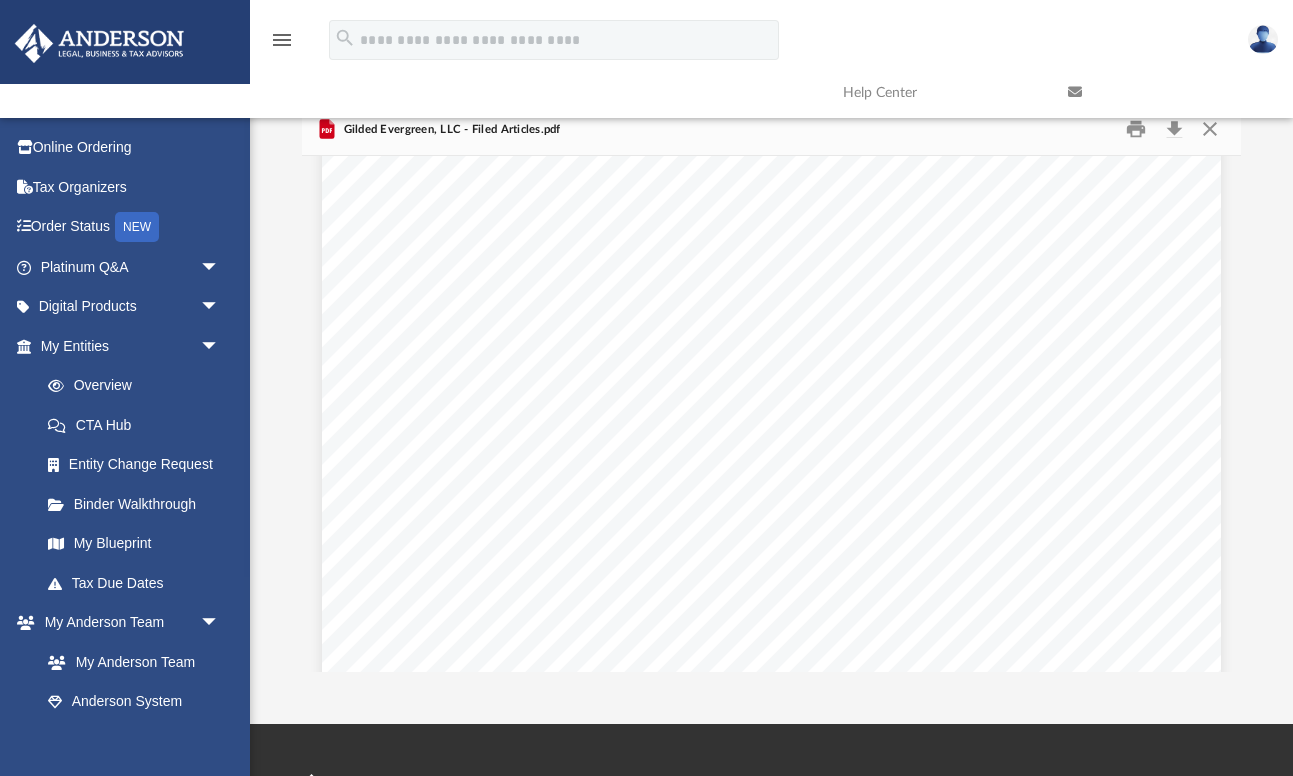 scroll, scrollTop: 6379, scrollLeft: 0, axis: vertical 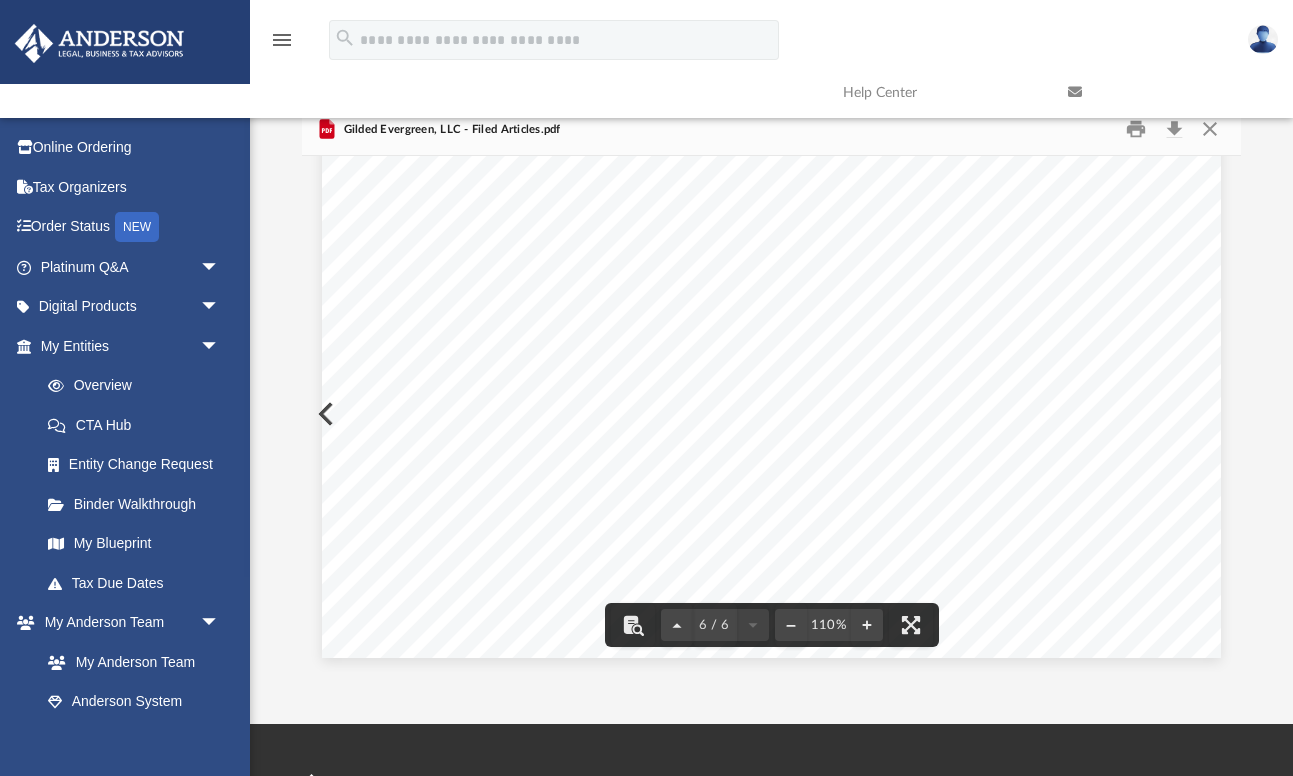 click at bounding box center (1165, 92) 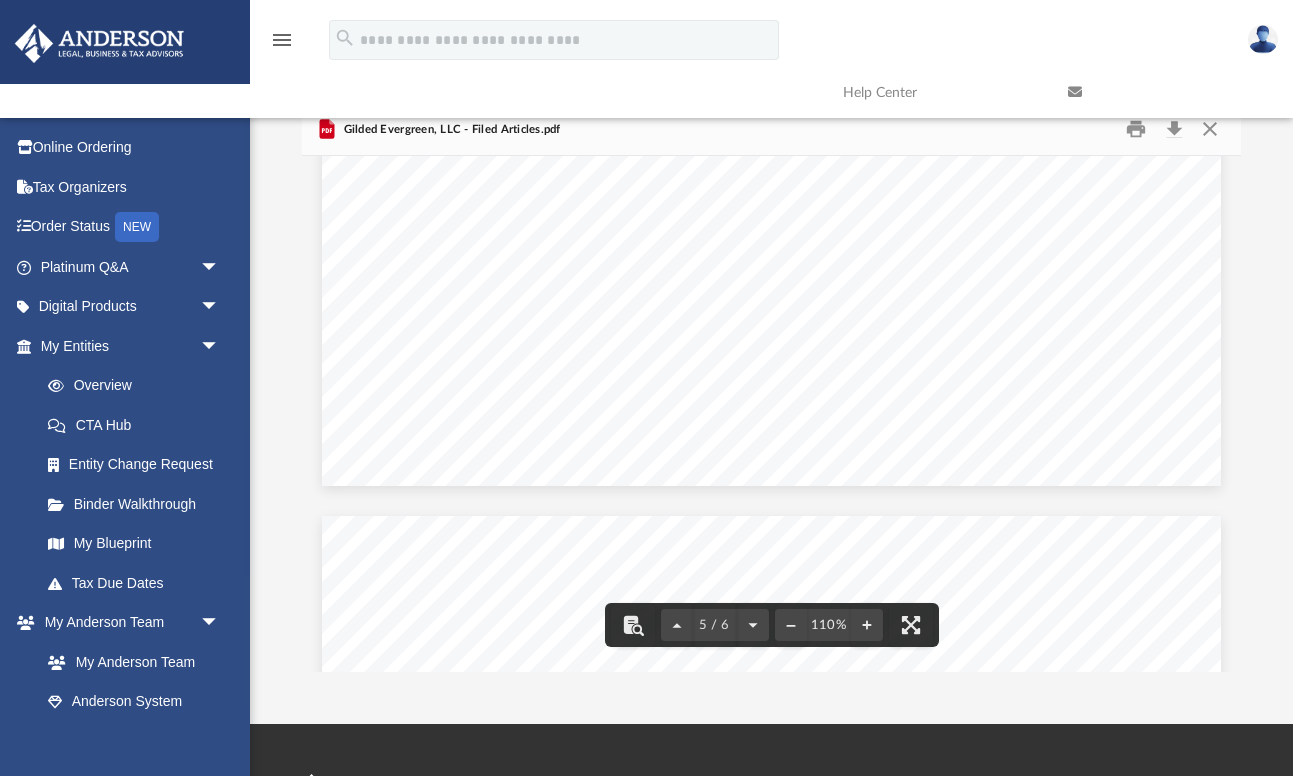 scroll, scrollTop: 5282, scrollLeft: 0, axis: vertical 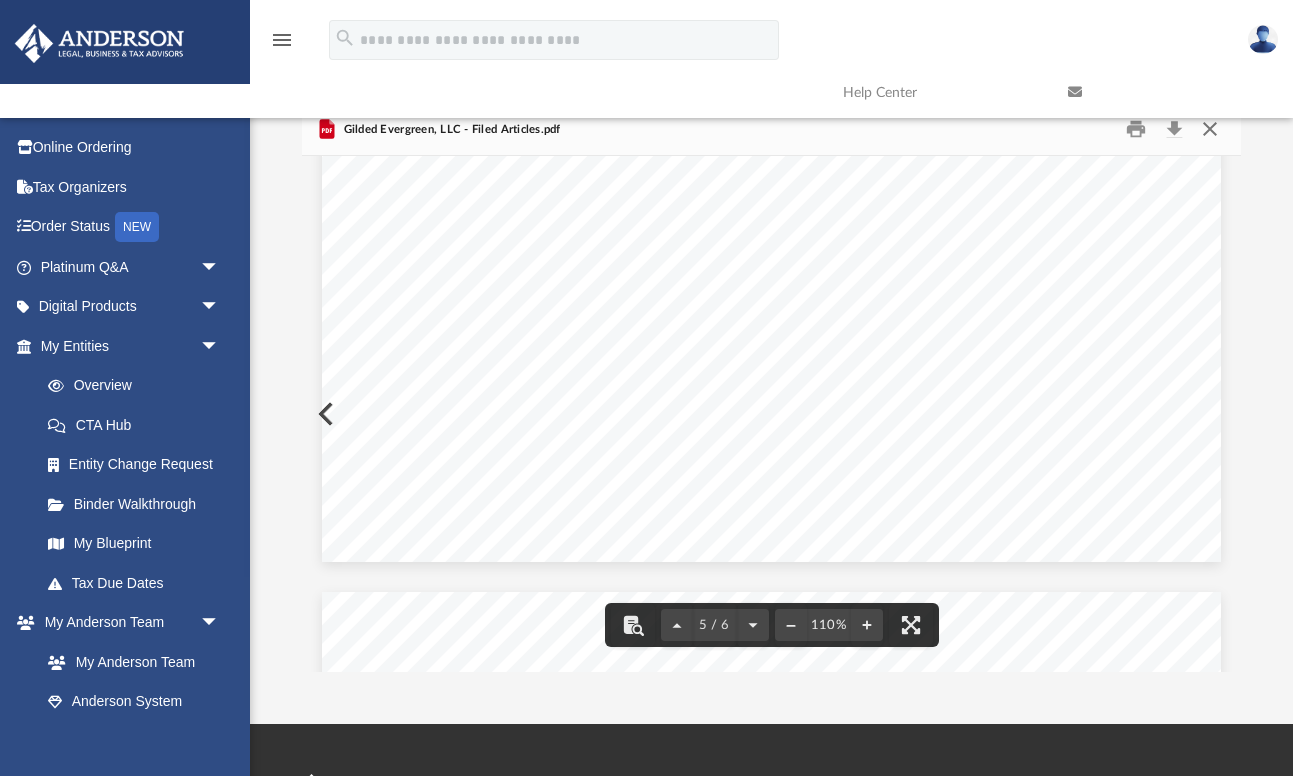 click at bounding box center [1209, 129] 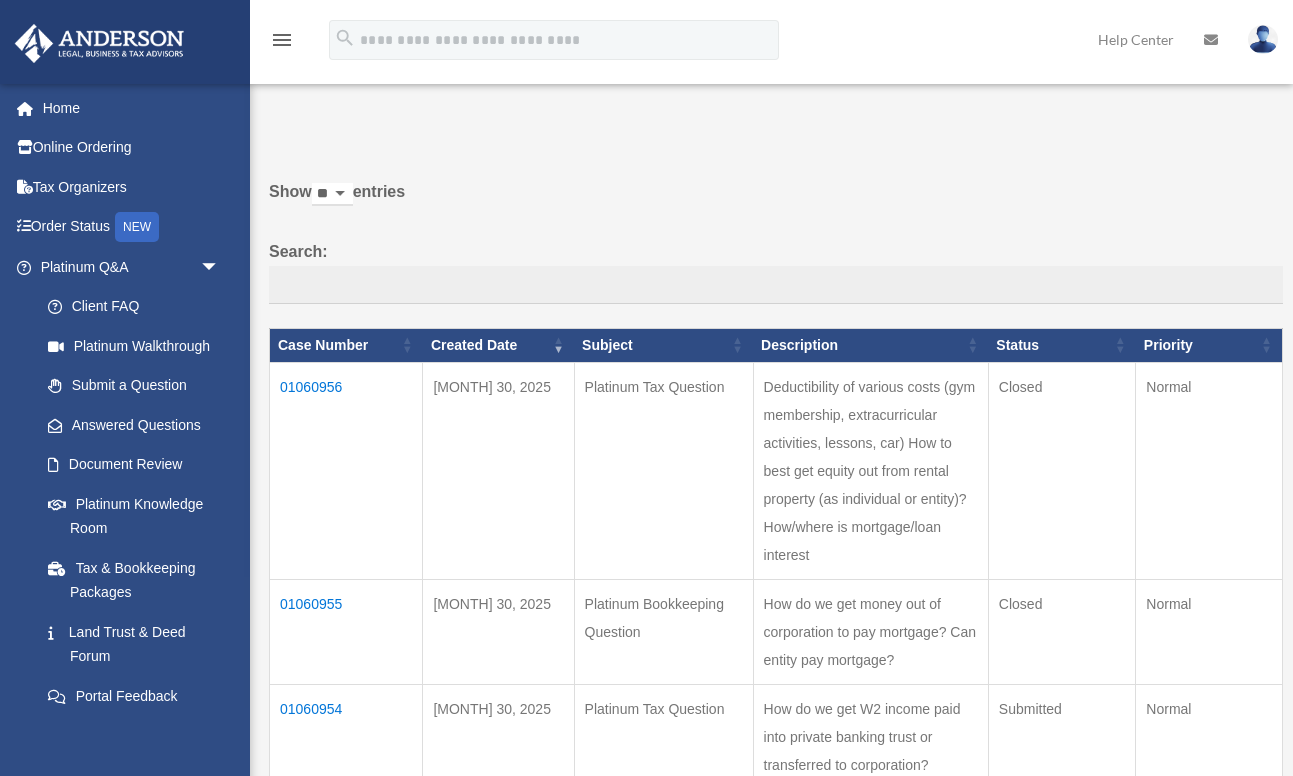 scroll, scrollTop: 0, scrollLeft: 0, axis: both 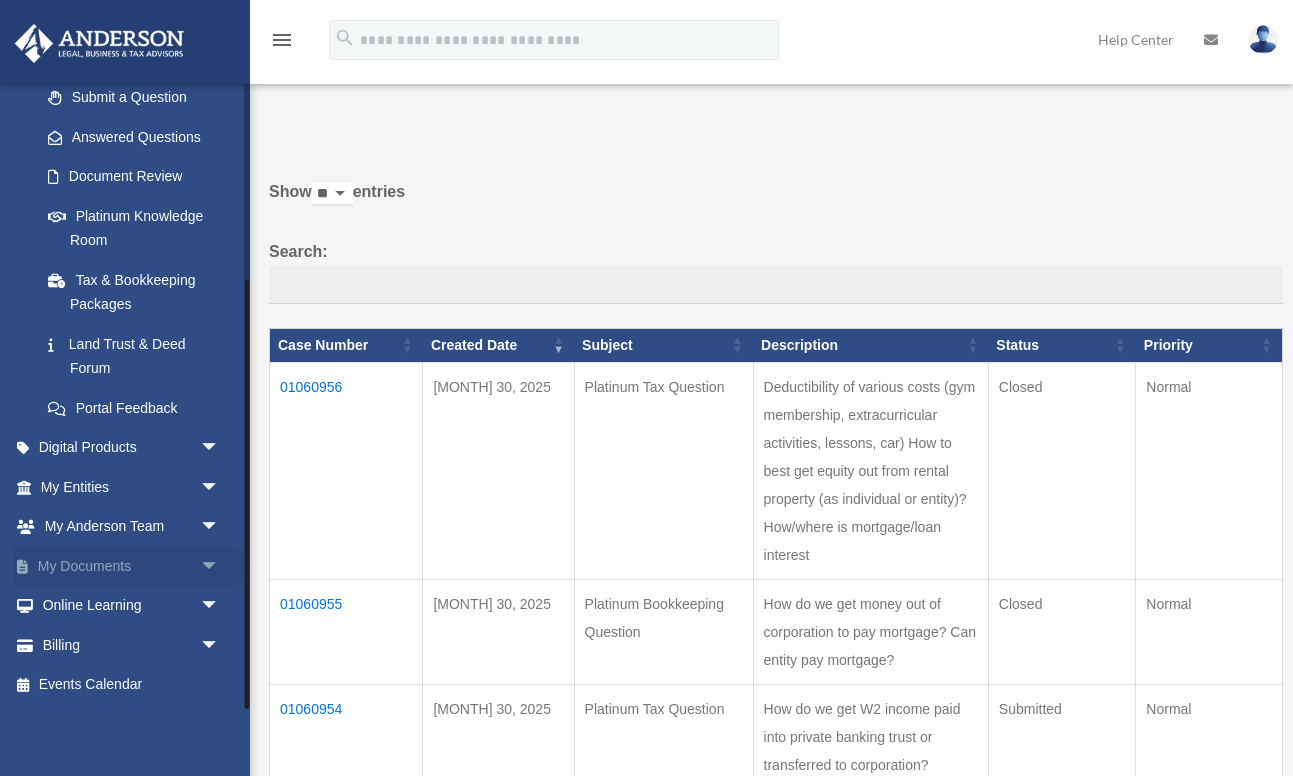 click on "arrow_drop_down" at bounding box center [220, 566] 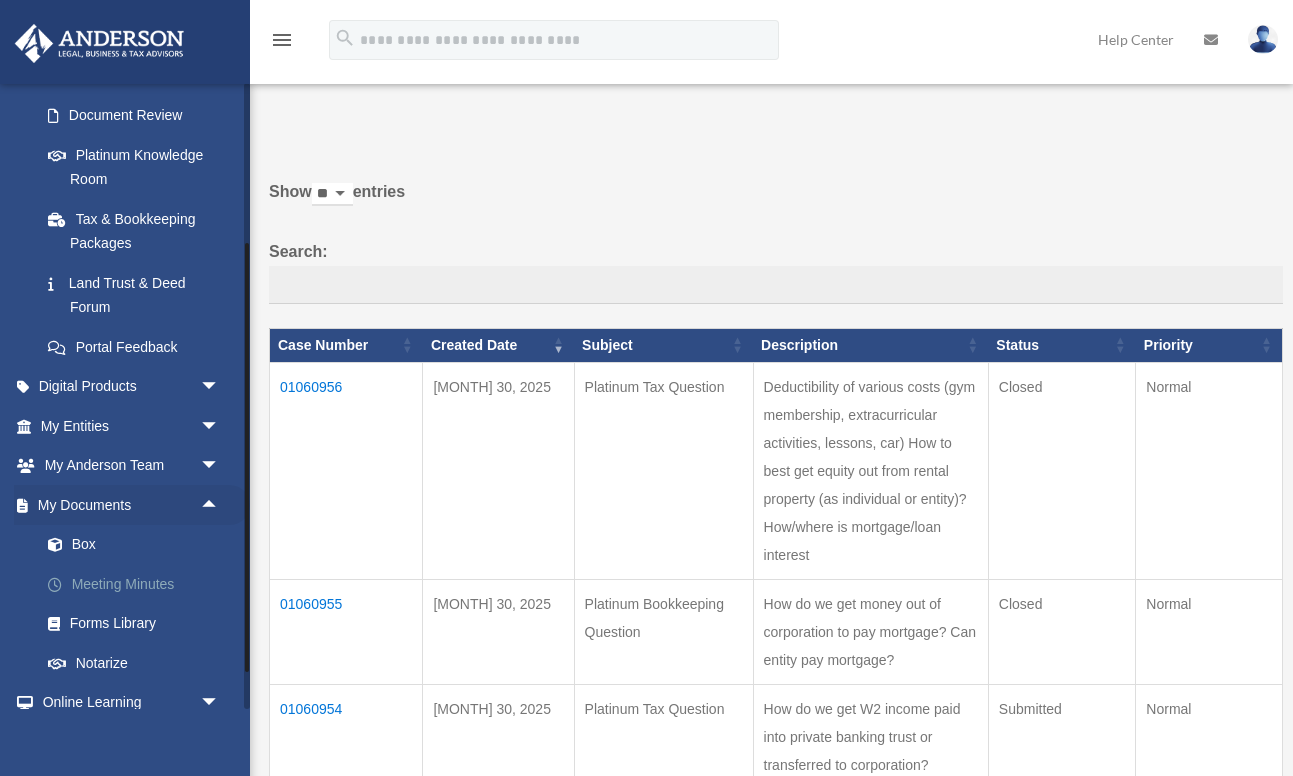 scroll, scrollTop: 363, scrollLeft: 0, axis: vertical 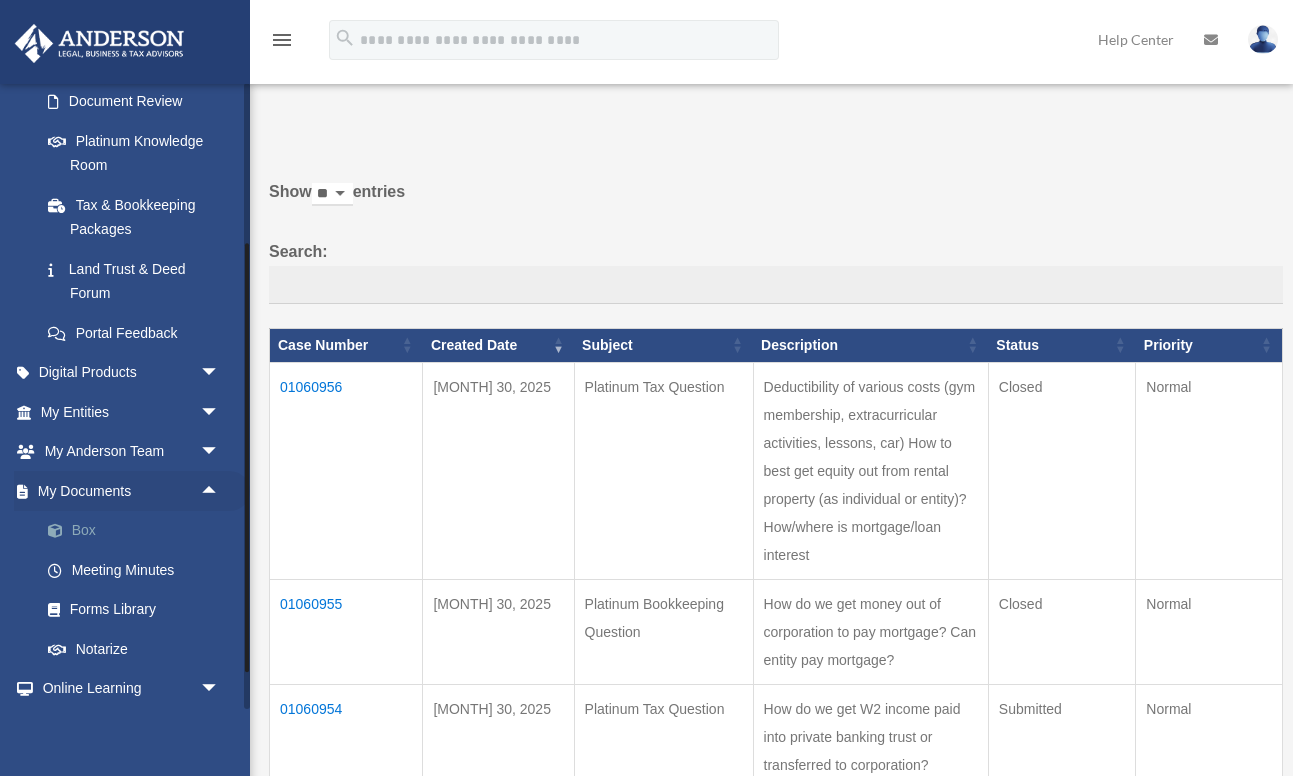 click on "Box" at bounding box center [139, 531] 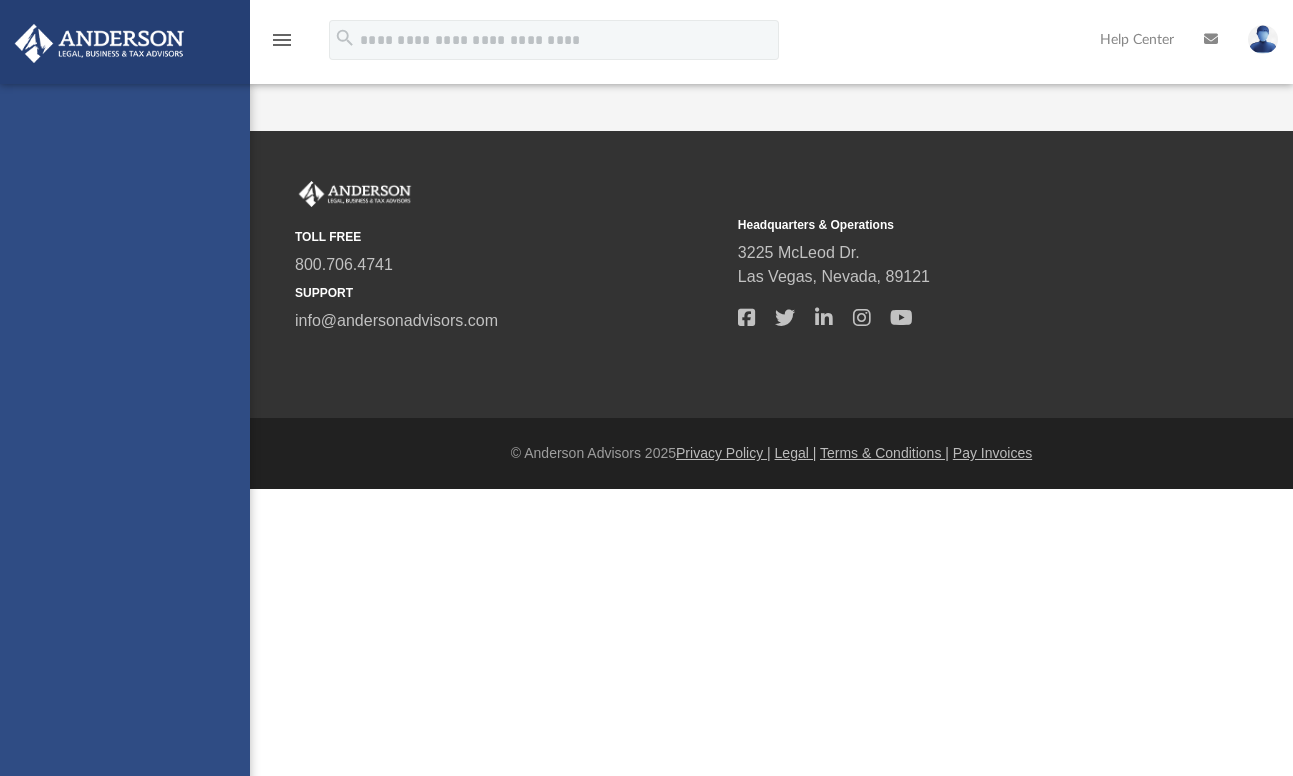 scroll, scrollTop: 0, scrollLeft: 0, axis: both 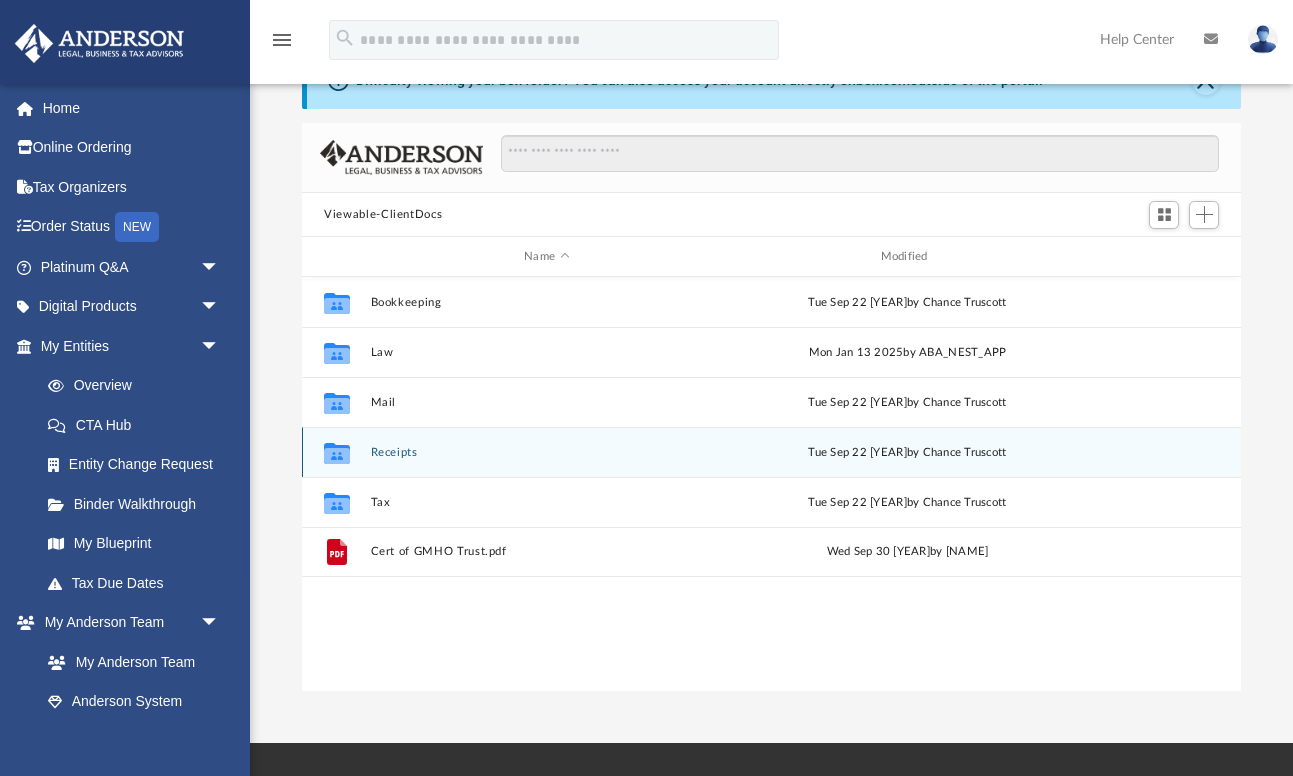 click on "Receipts" at bounding box center [547, 452] 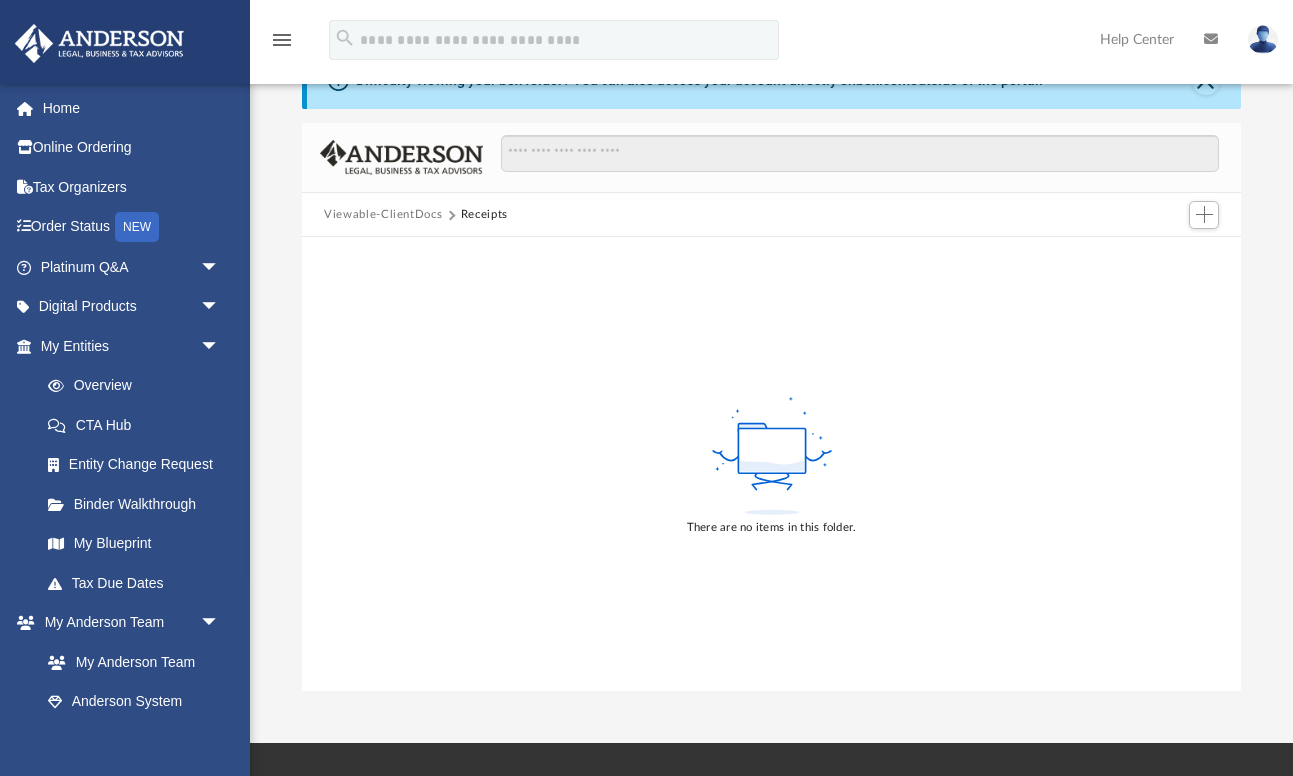 click on "Viewable-ClientDocs" at bounding box center (383, 215) 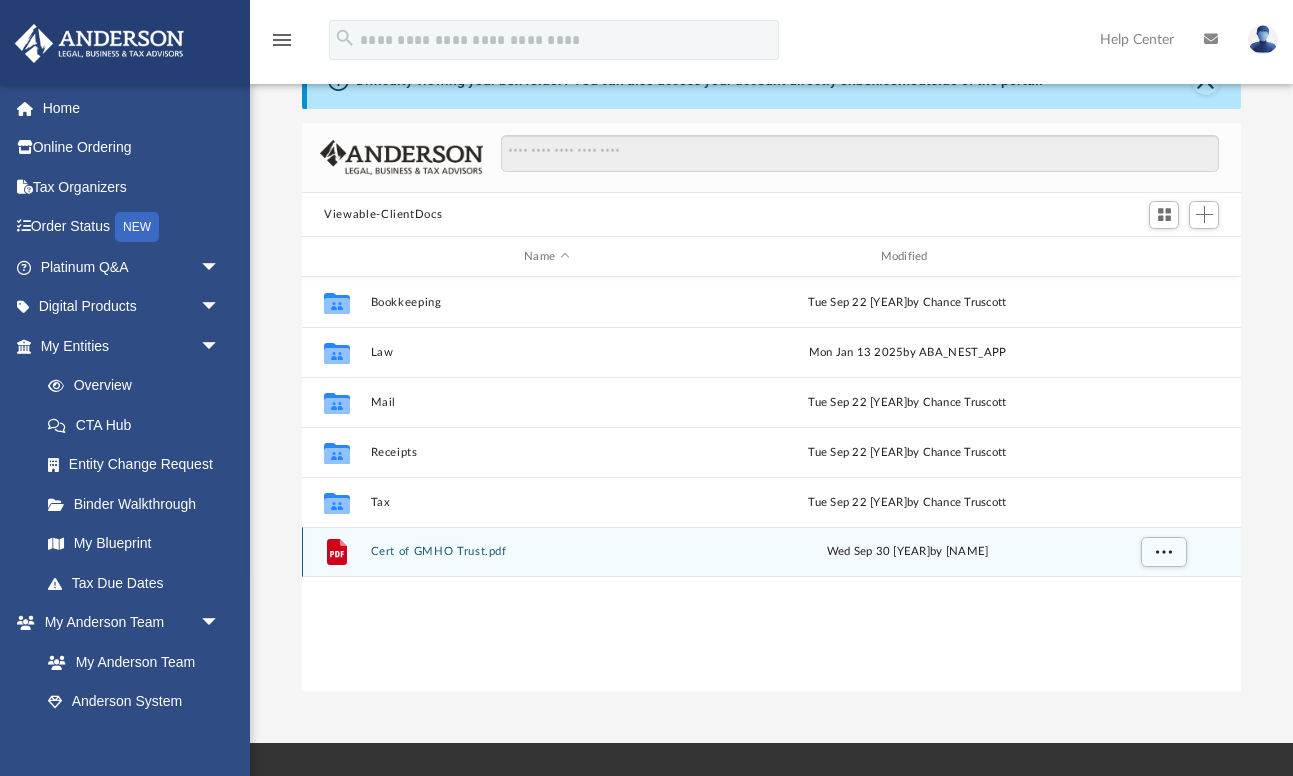 scroll, scrollTop: 1, scrollLeft: 1, axis: both 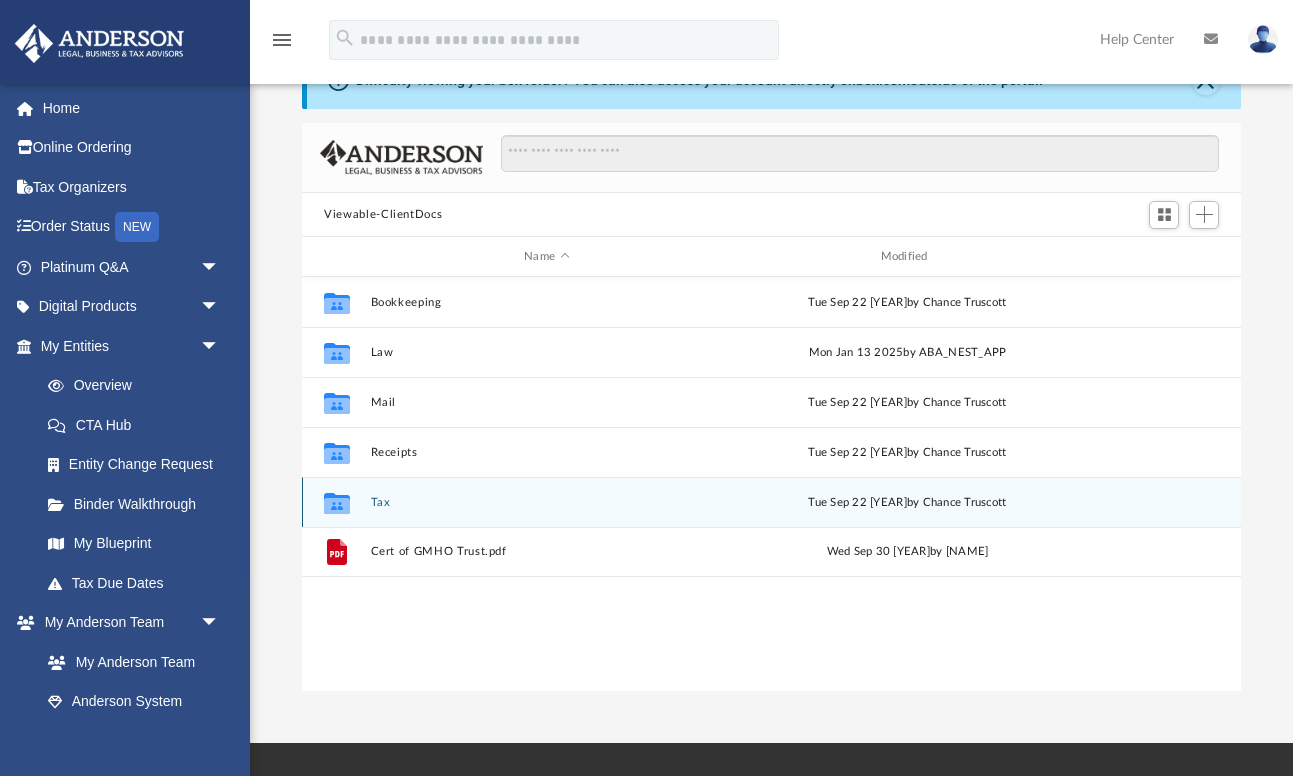 click on "Tax" at bounding box center (547, 502) 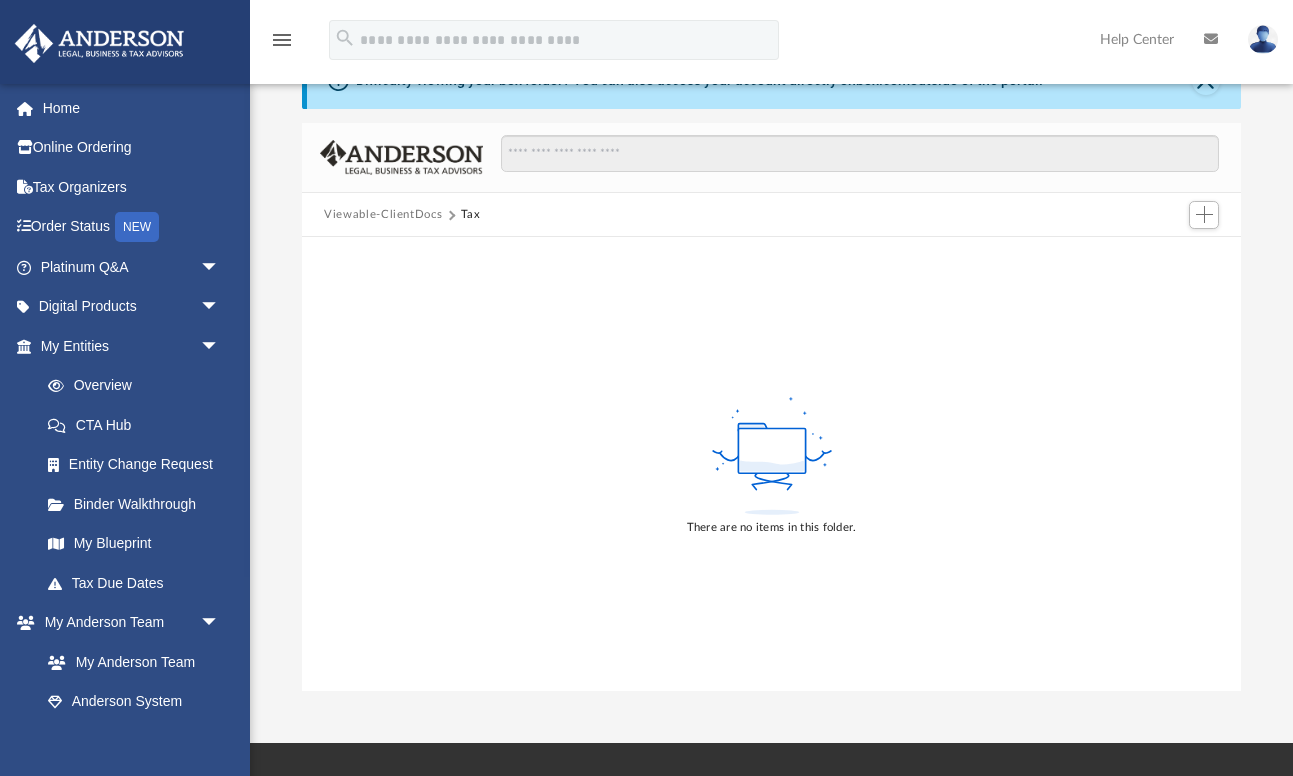 click on "Viewable-ClientDocs" at bounding box center (383, 215) 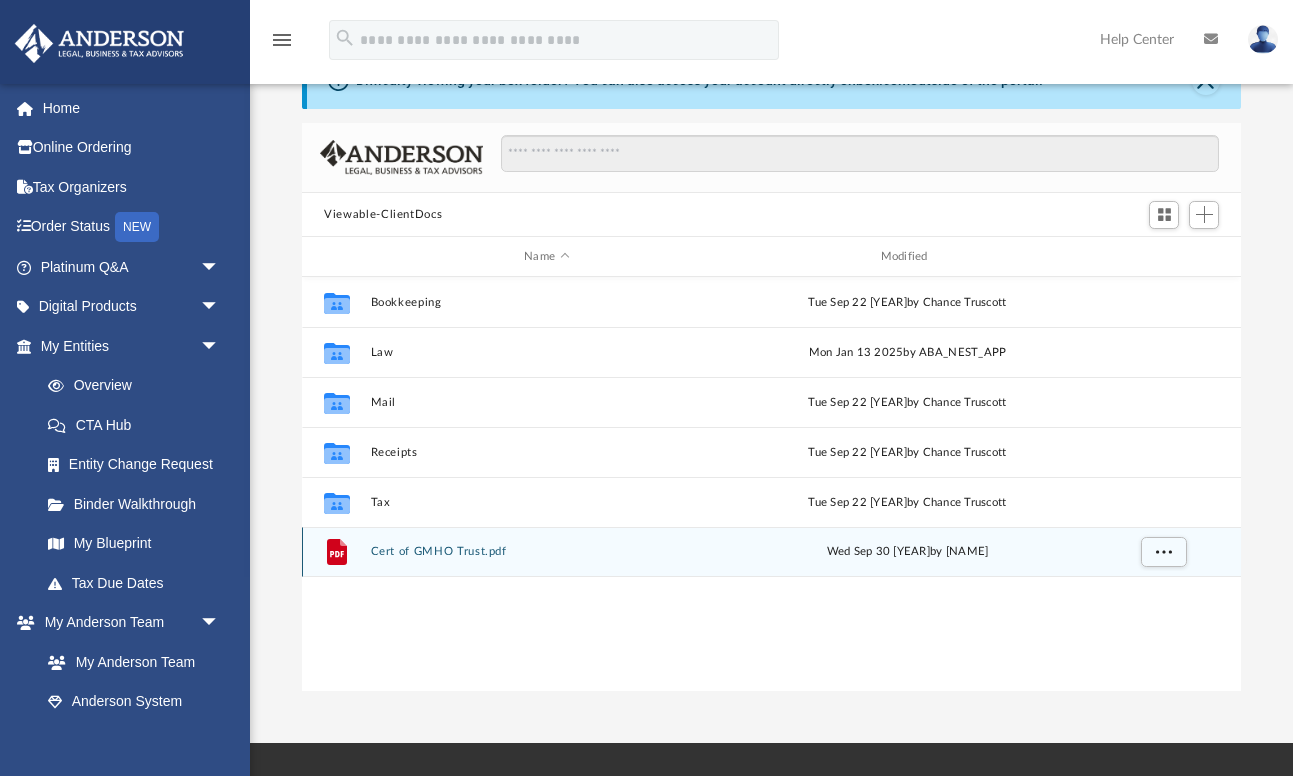 scroll, scrollTop: 1, scrollLeft: 1, axis: both 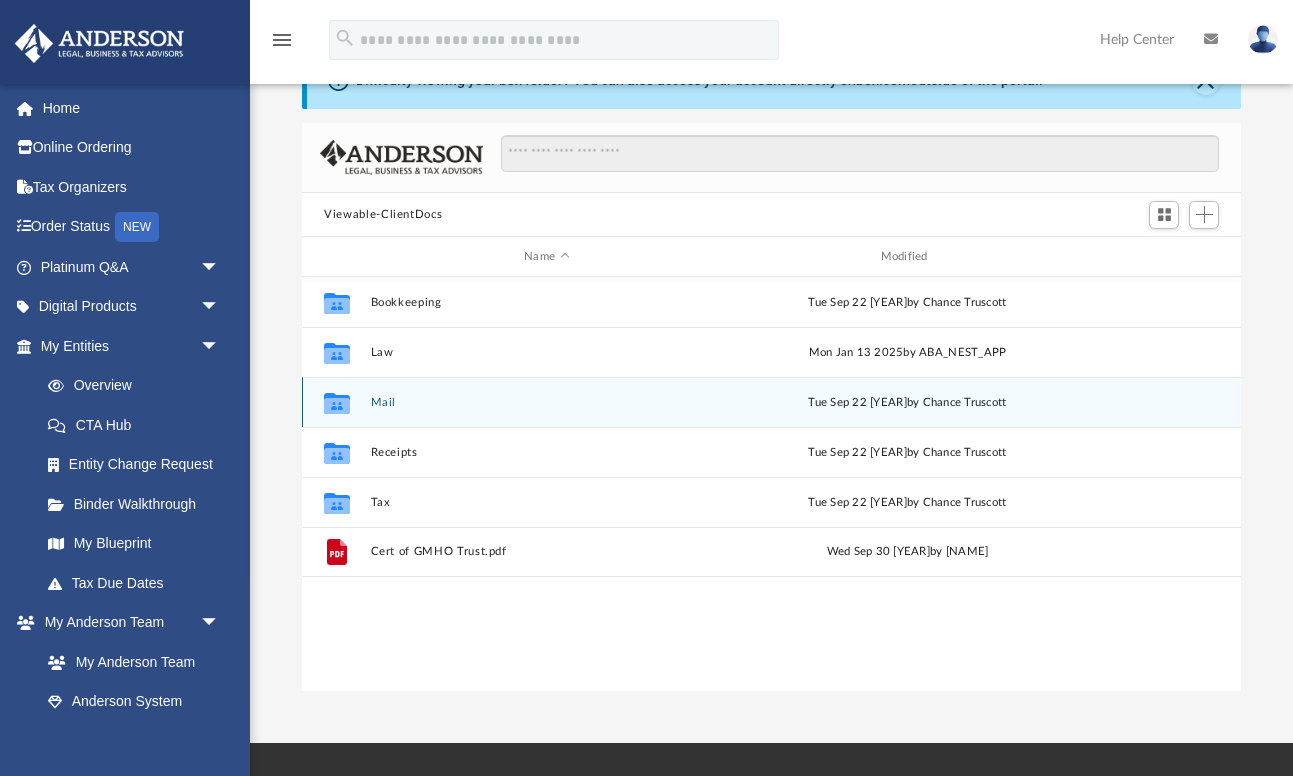 click on "Mail" at bounding box center [547, 402] 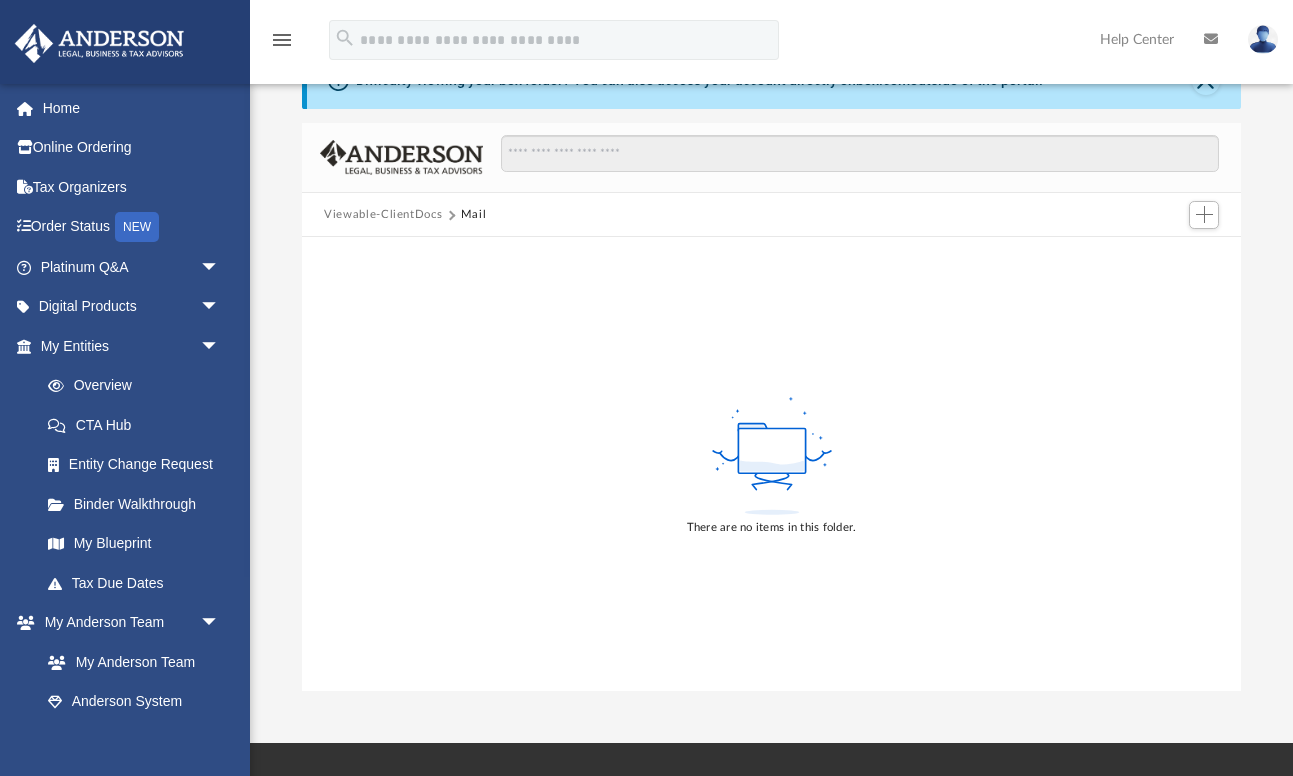 click on "Viewable-ClientDocs" at bounding box center (383, 215) 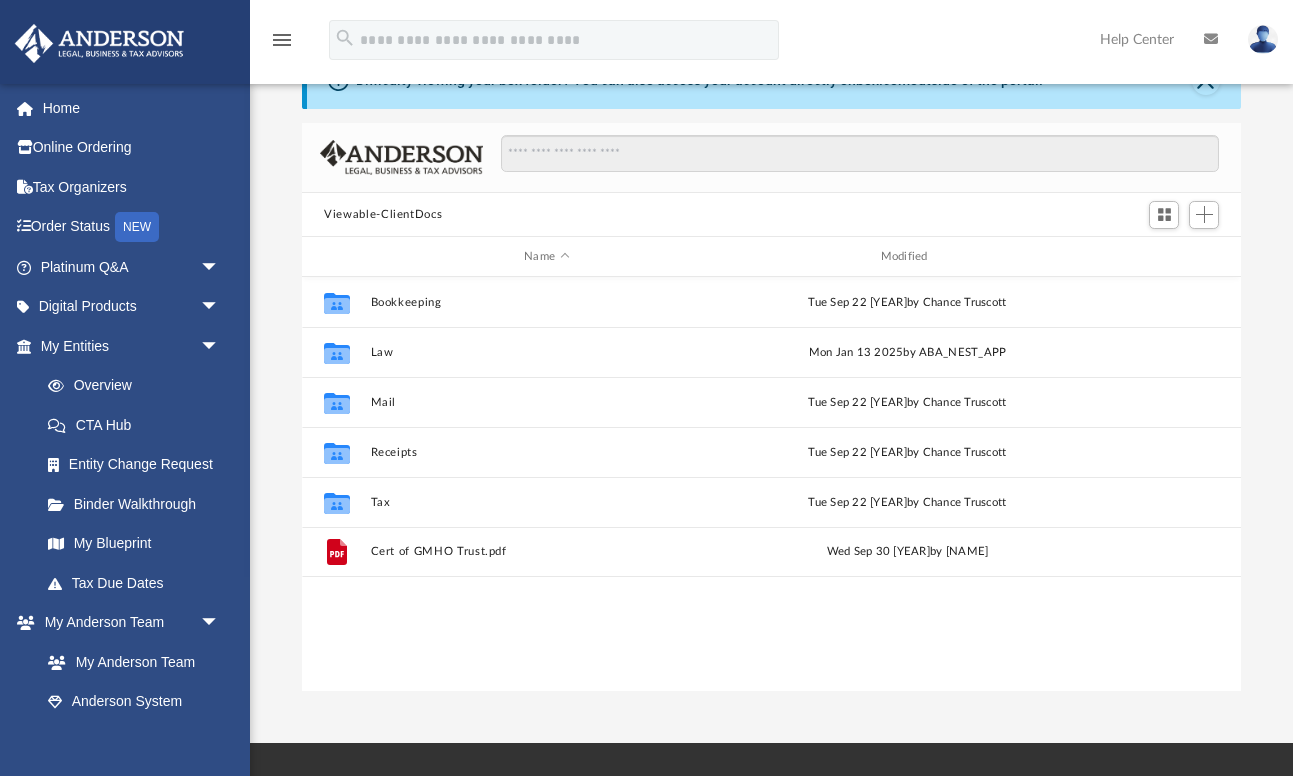 scroll, scrollTop: 1, scrollLeft: 1, axis: both 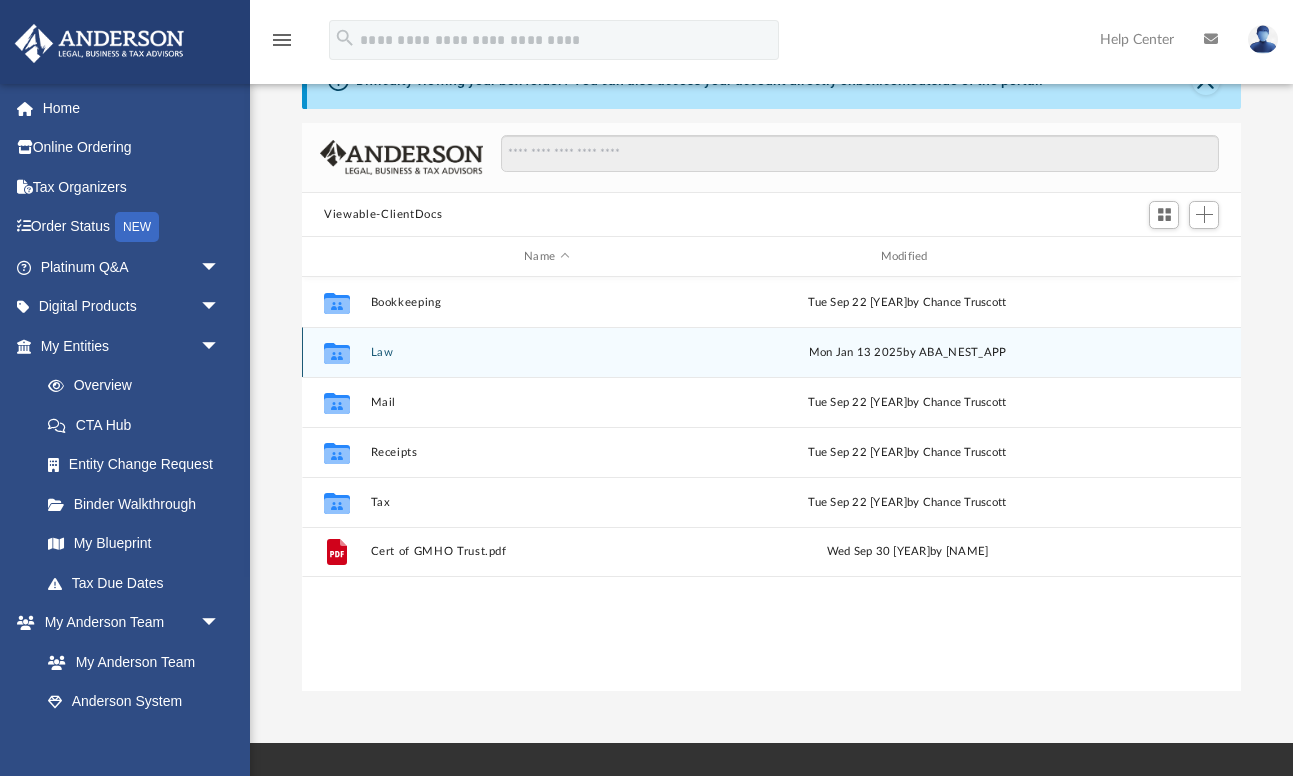 click on "Law" at bounding box center [547, 352] 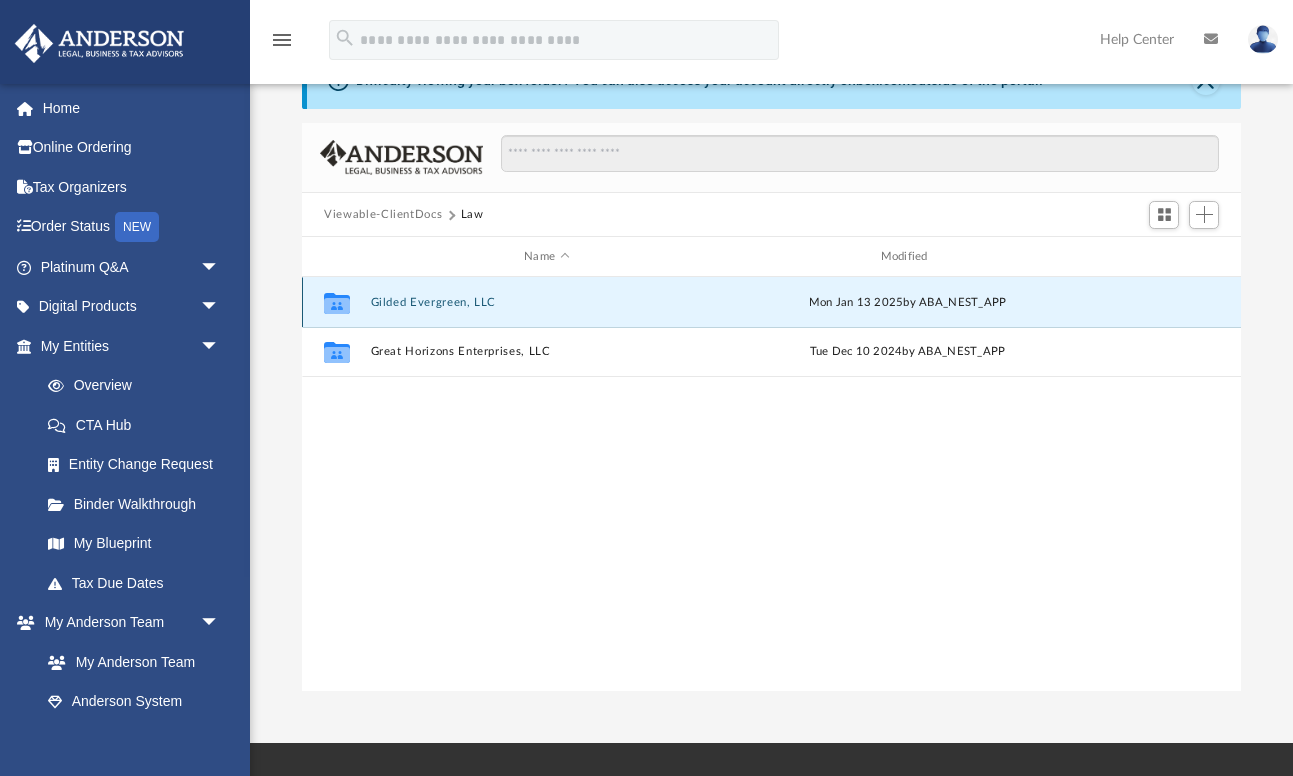 click on "Gilded Evergreen, LLC" at bounding box center [547, 302] 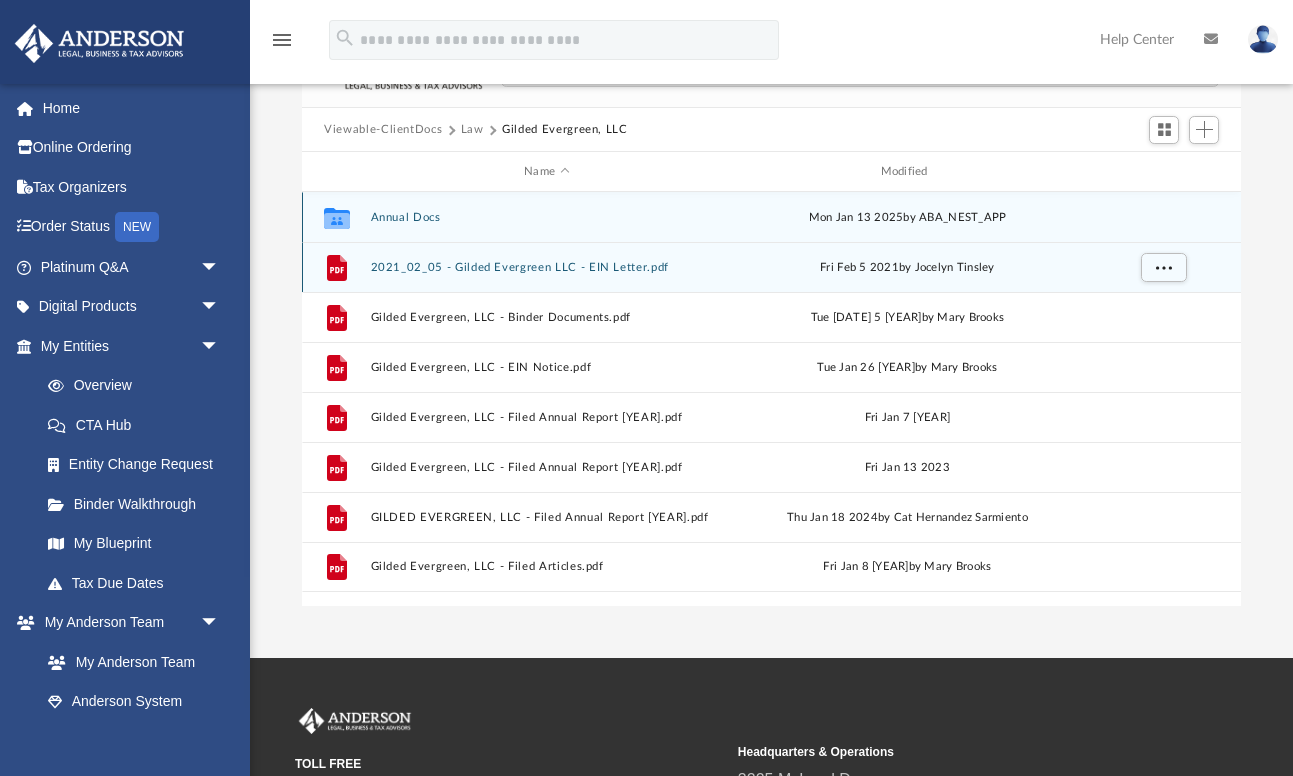 scroll, scrollTop: 202, scrollLeft: 0, axis: vertical 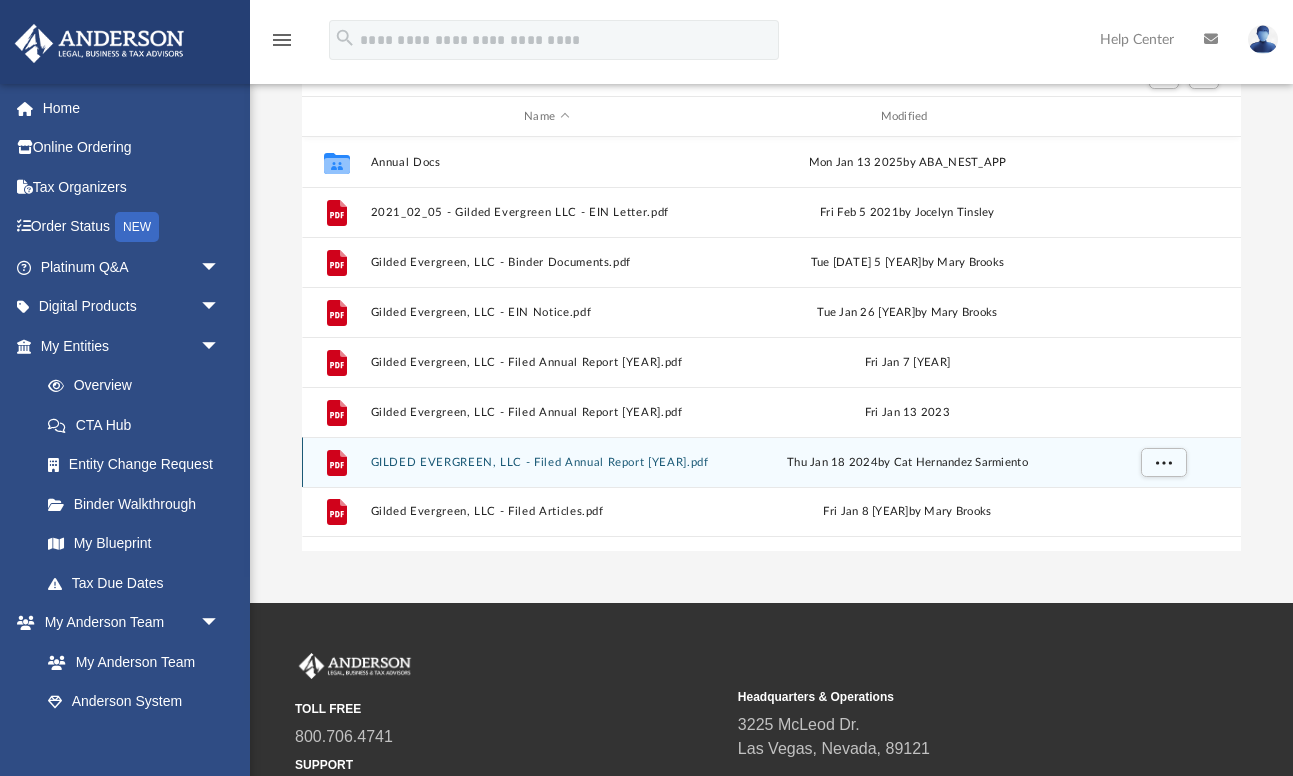 click on "GILDED EVERGREEN, LLC - Filed Annual Report 2024.pdf" at bounding box center [547, 462] 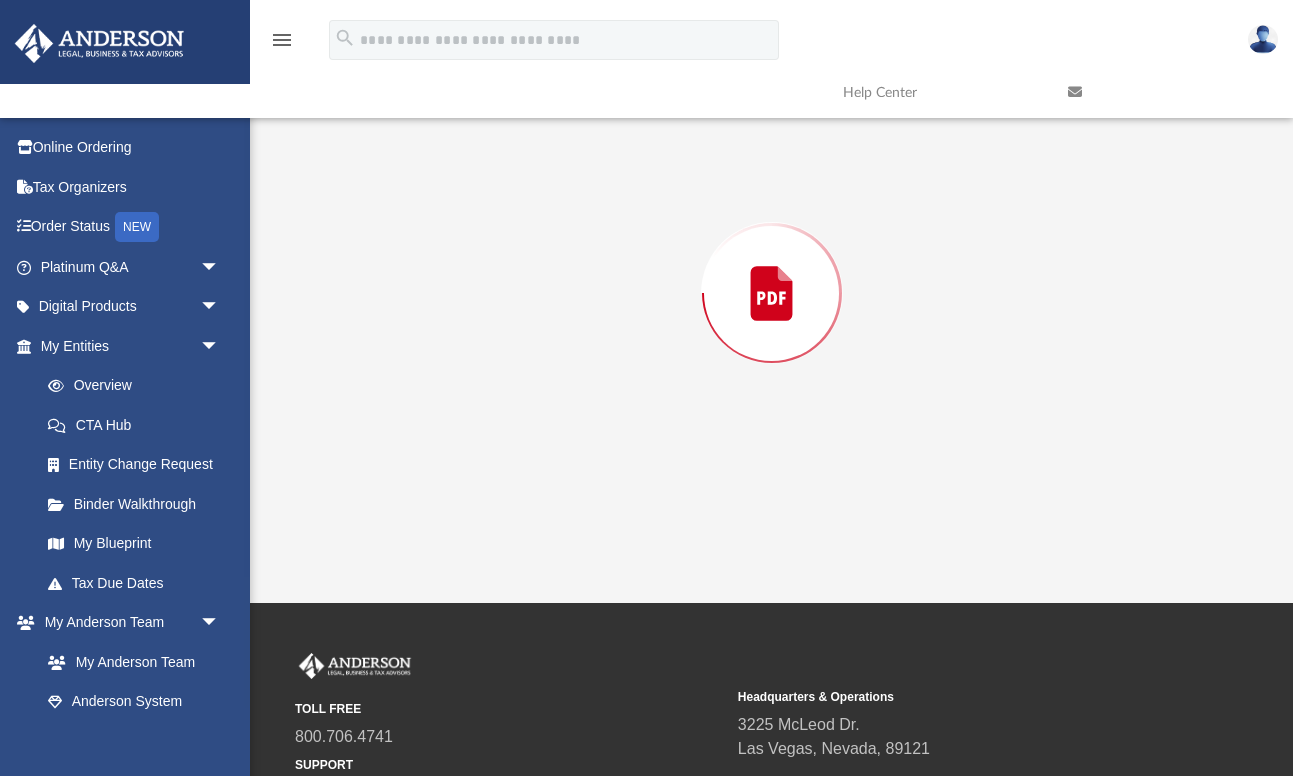 scroll, scrollTop: 184, scrollLeft: 0, axis: vertical 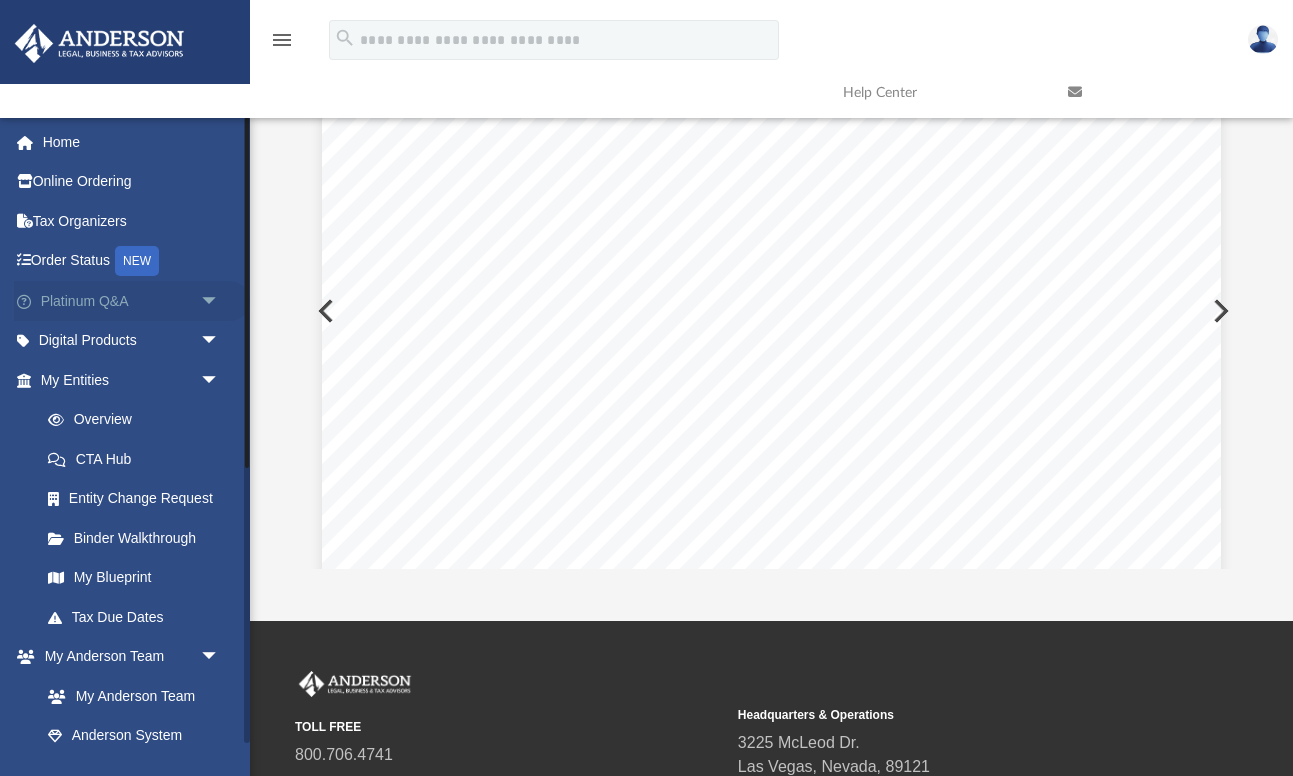 click on "arrow_drop_down" at bounding box center [220, 301] 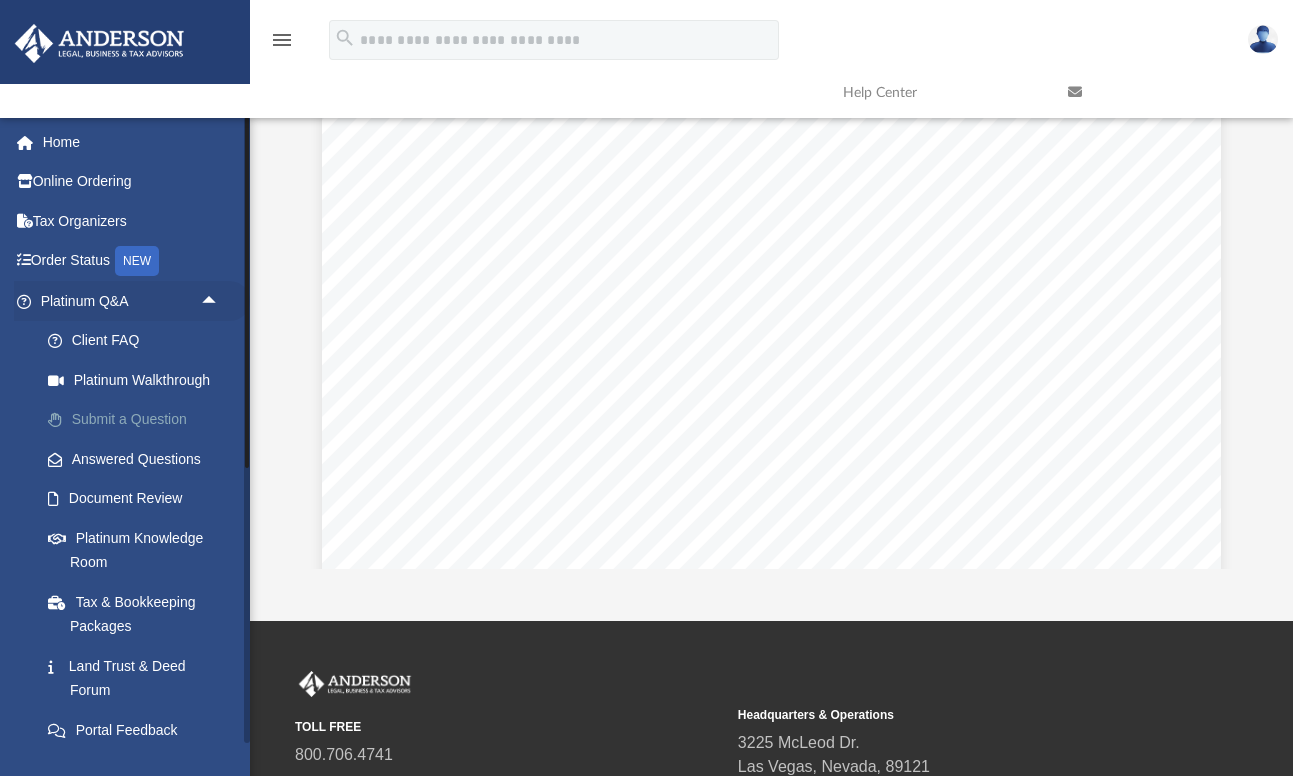 click on "Submit a Question" at bounding box center (139, 420) 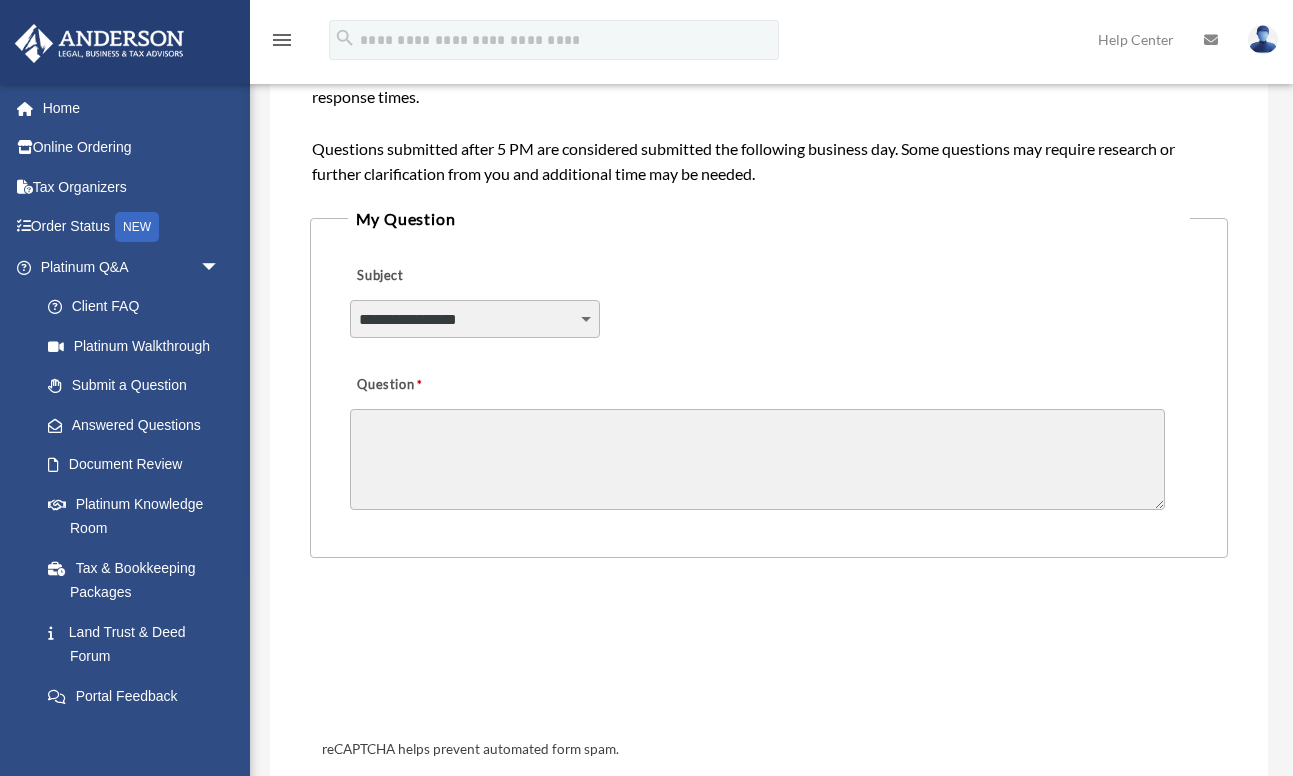 scroll, scrollTop: 398, scrollLeft: 0, axis: vertical 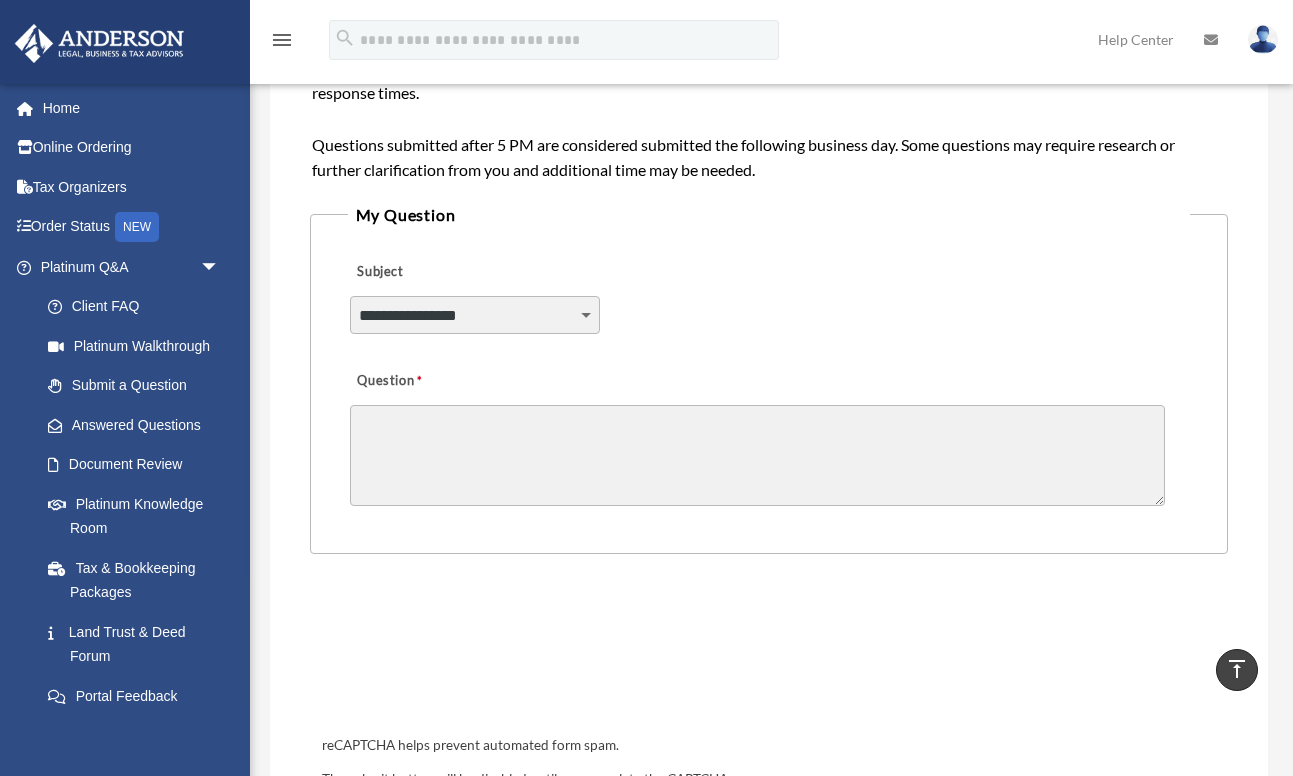 click on "**********" at bounding box center (475, 315) 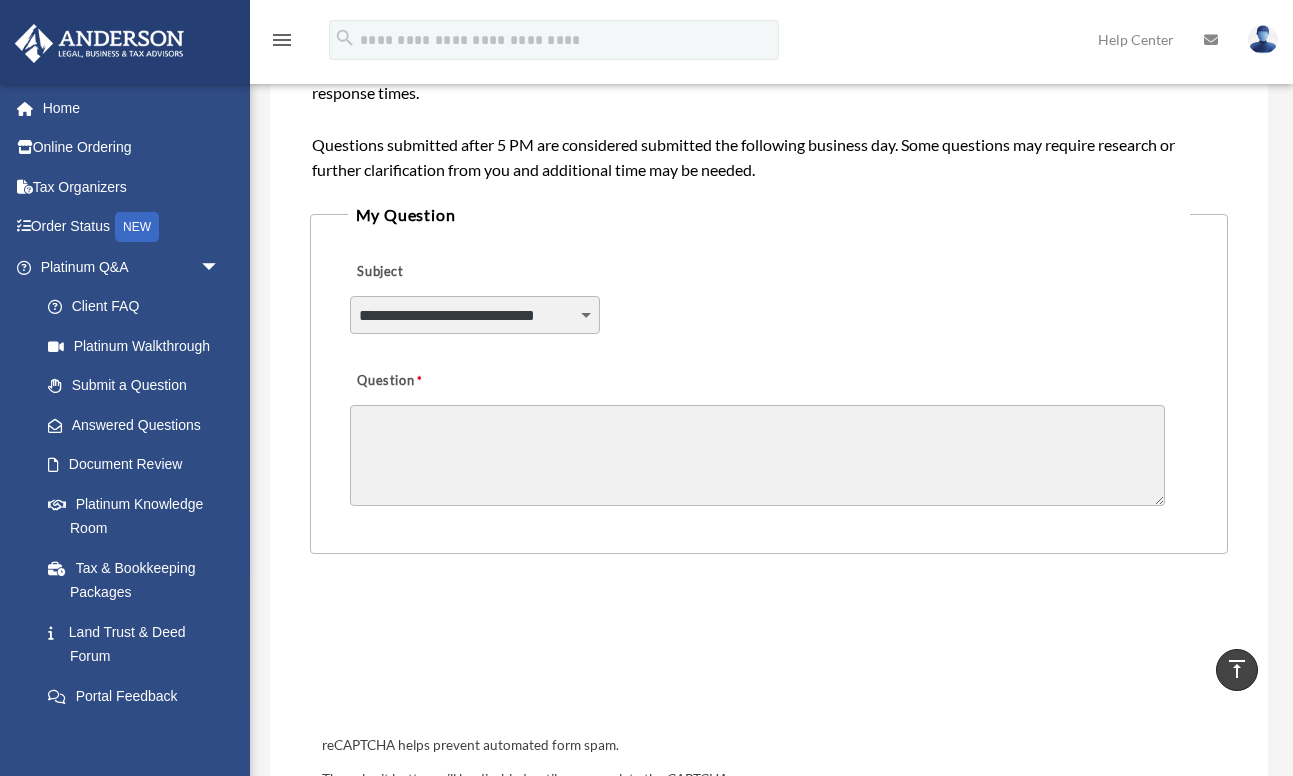 click on "Question" at bounding box center [757, 455] 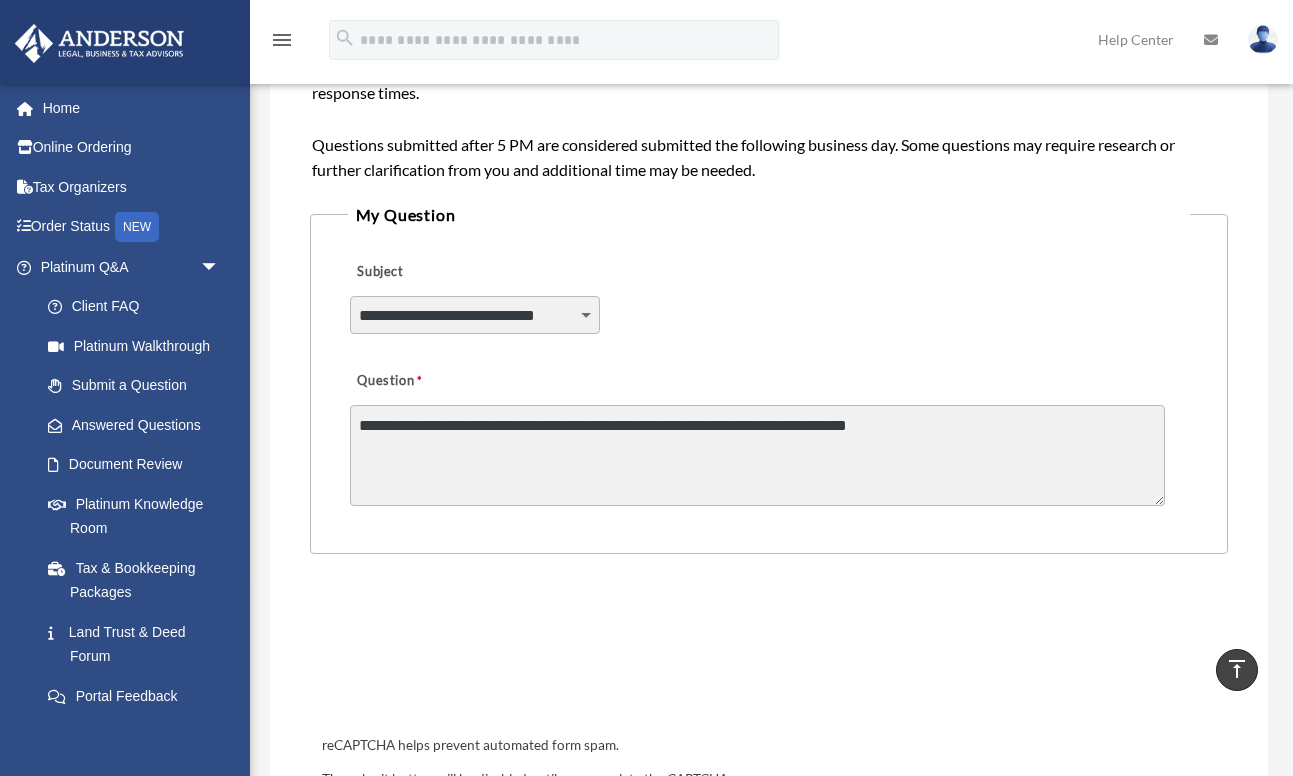 click on "**********" at bounding box center (757, 455) 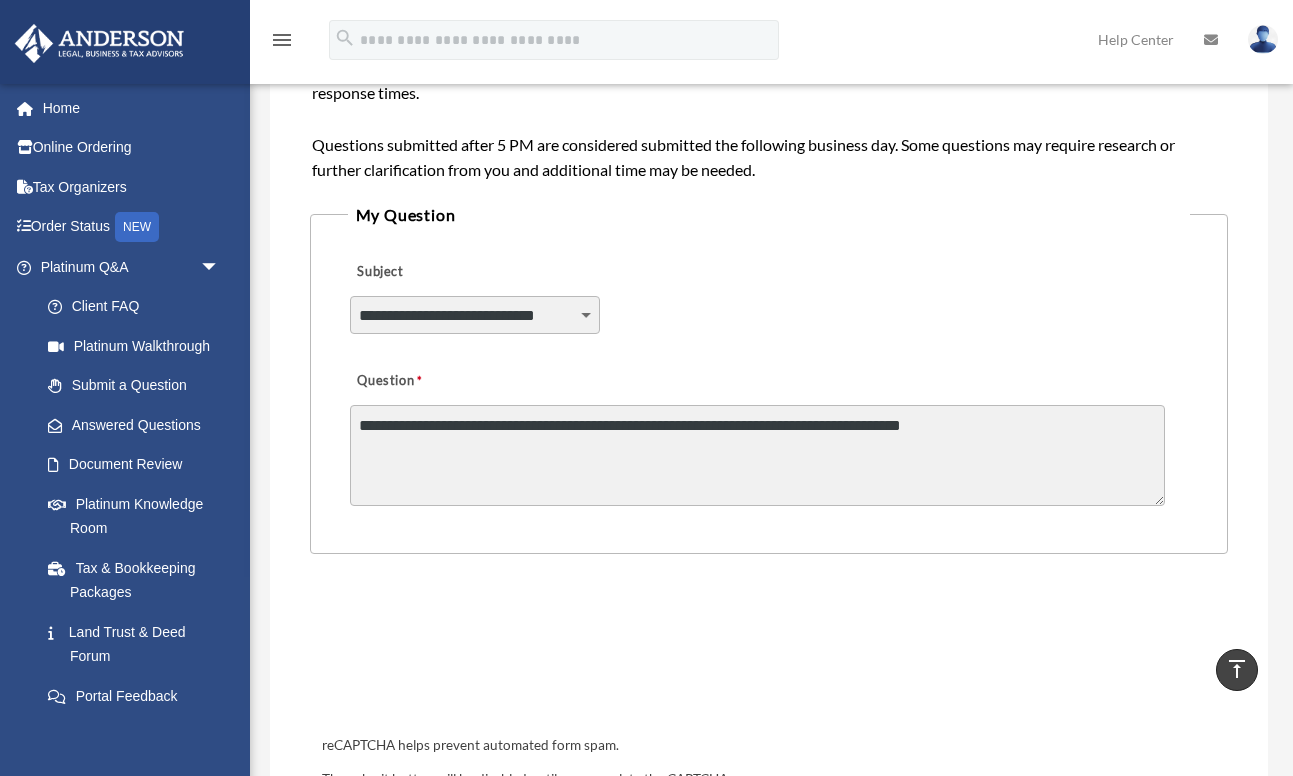 click on "**********" at bounding box center [757, 455] 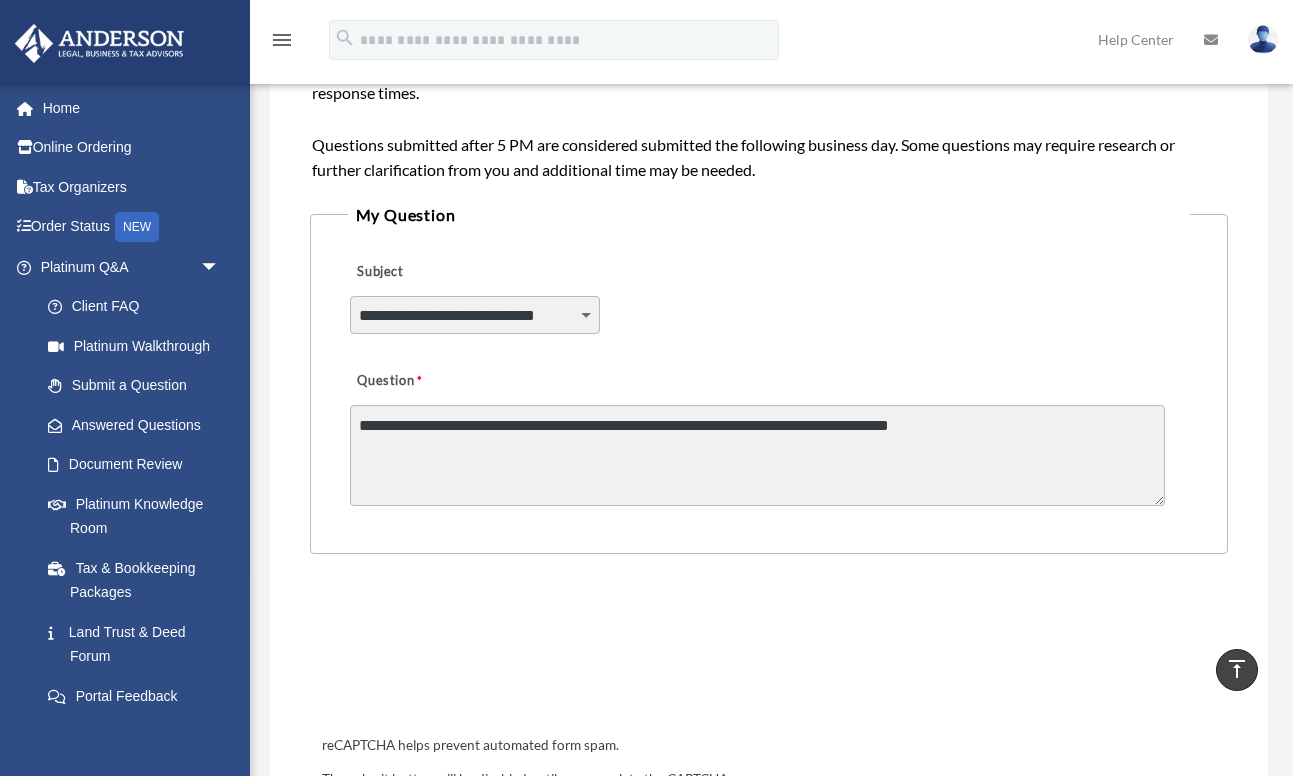 click on "**********" at bounding box center (757, 455) 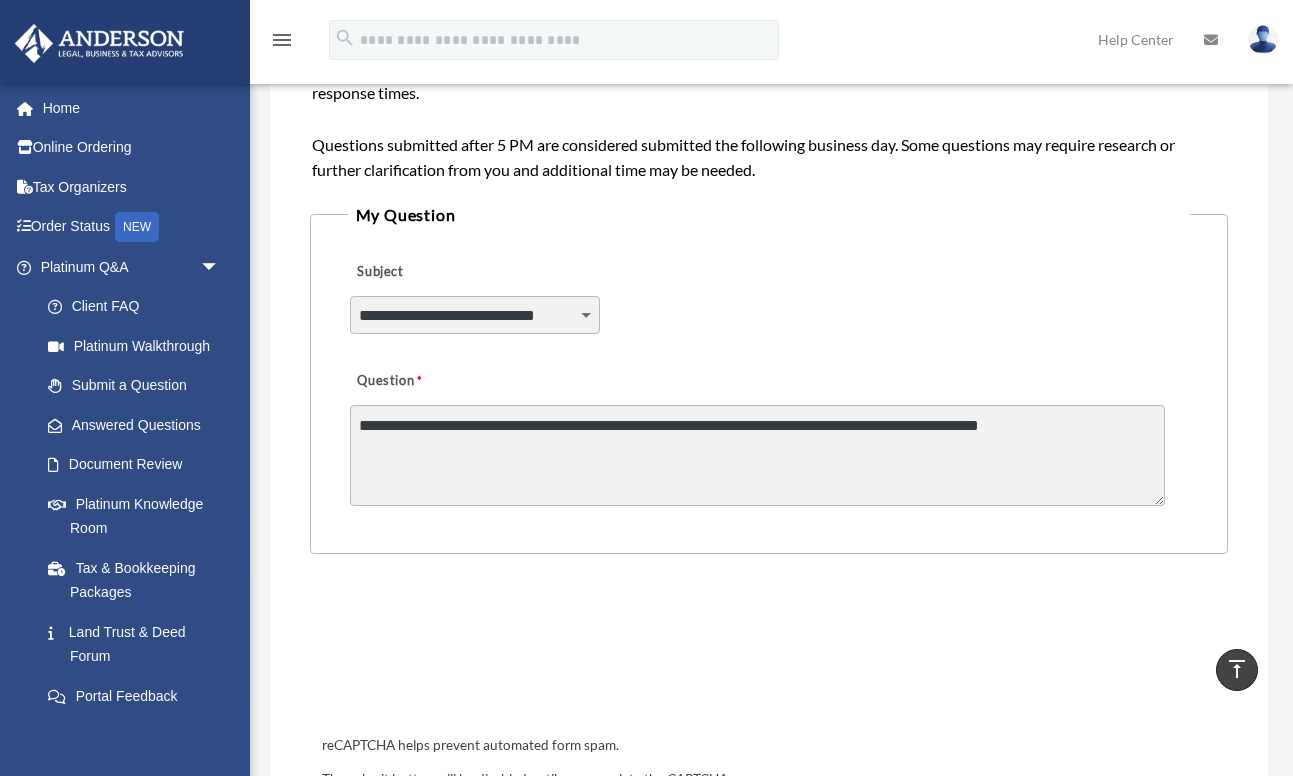 click on "**********" at bounding box center (757, 455) 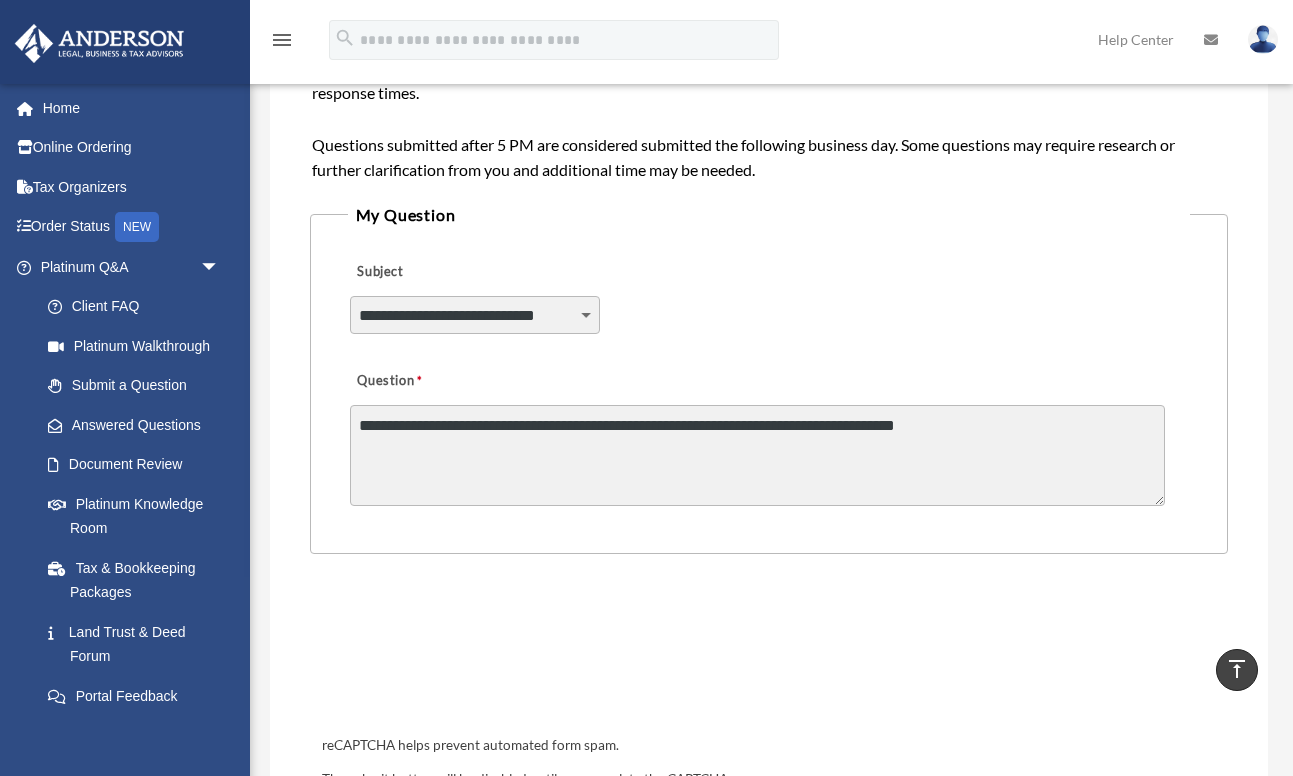 click on "**********" at bounding box center [757, 455] 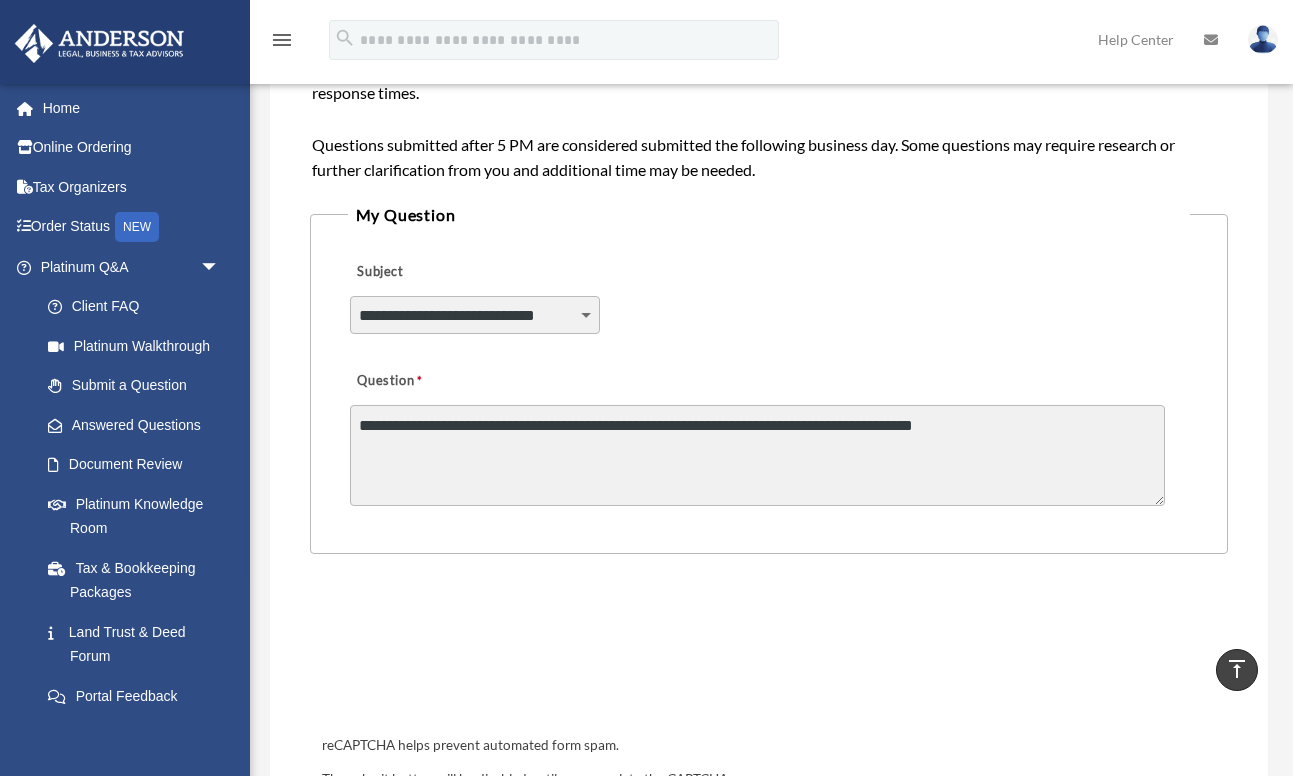 click on "**********" at bounding box center (757, 455) 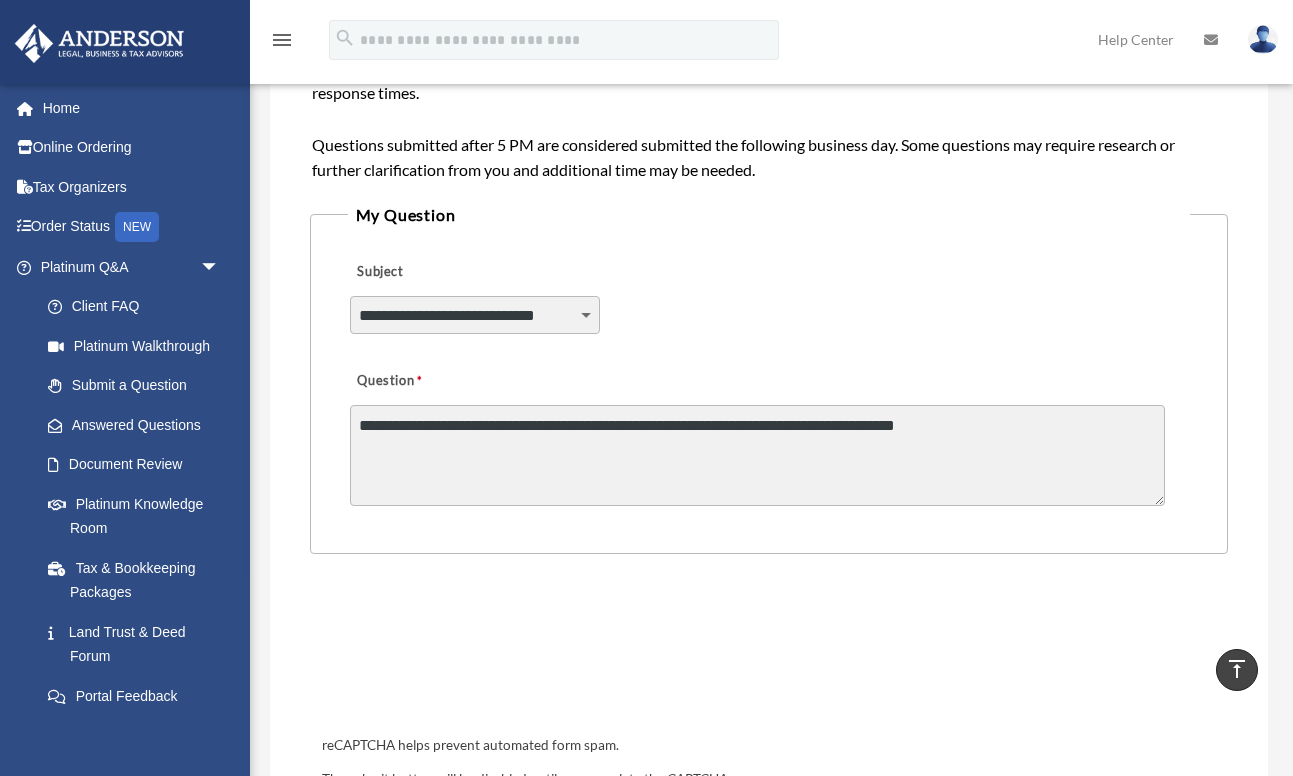 click on "**********" at bounding box center (757, 455) 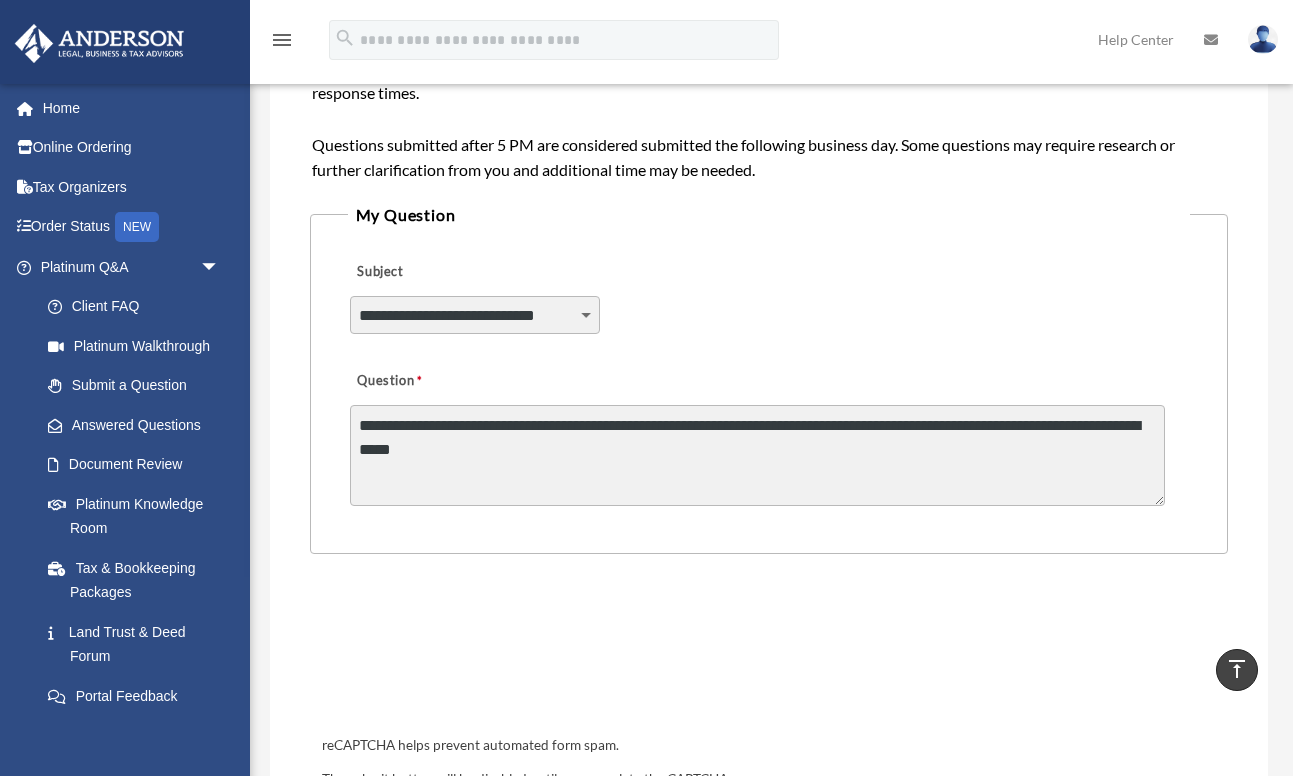 click on "**********" at bounding box center [757, 455] 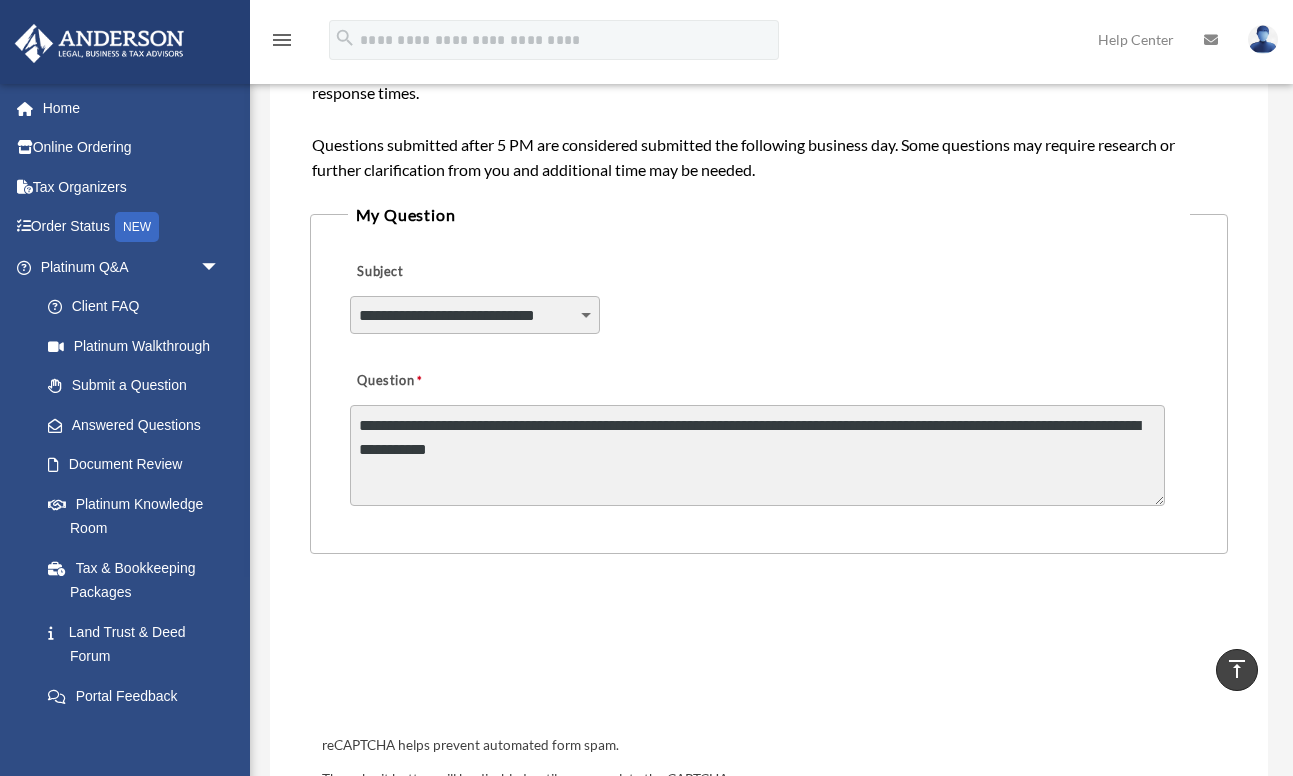 click on "**********" at bounding box center (757, 455) 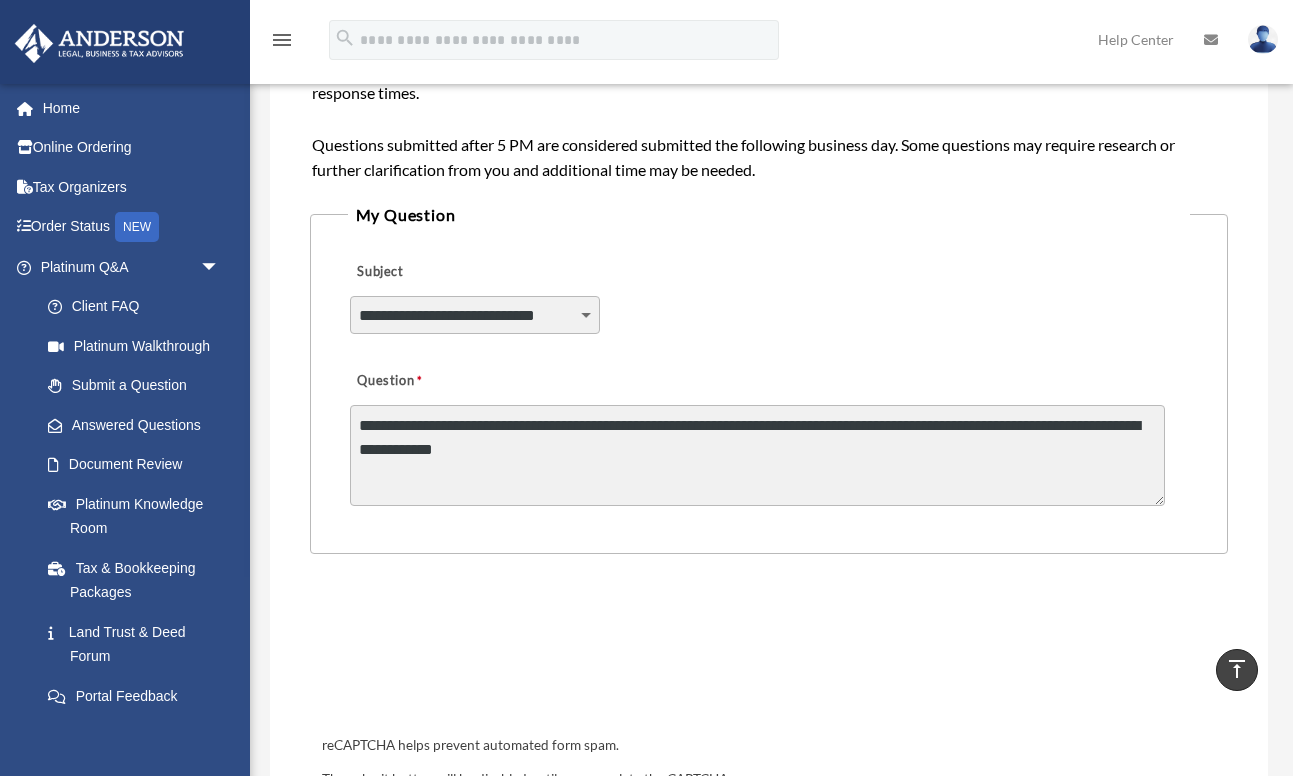 type on "**********" 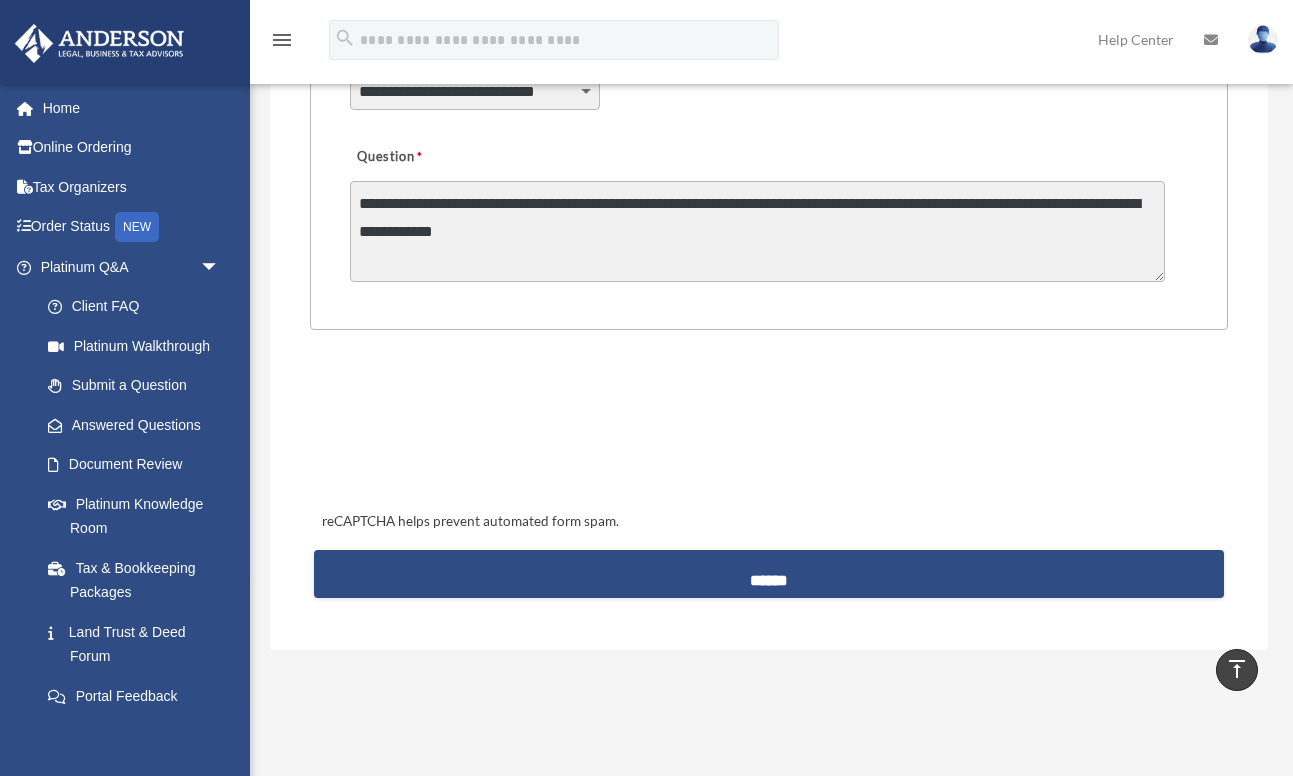 scroll, scrollTop: 643, scrollLeft: 0, axis: vertical 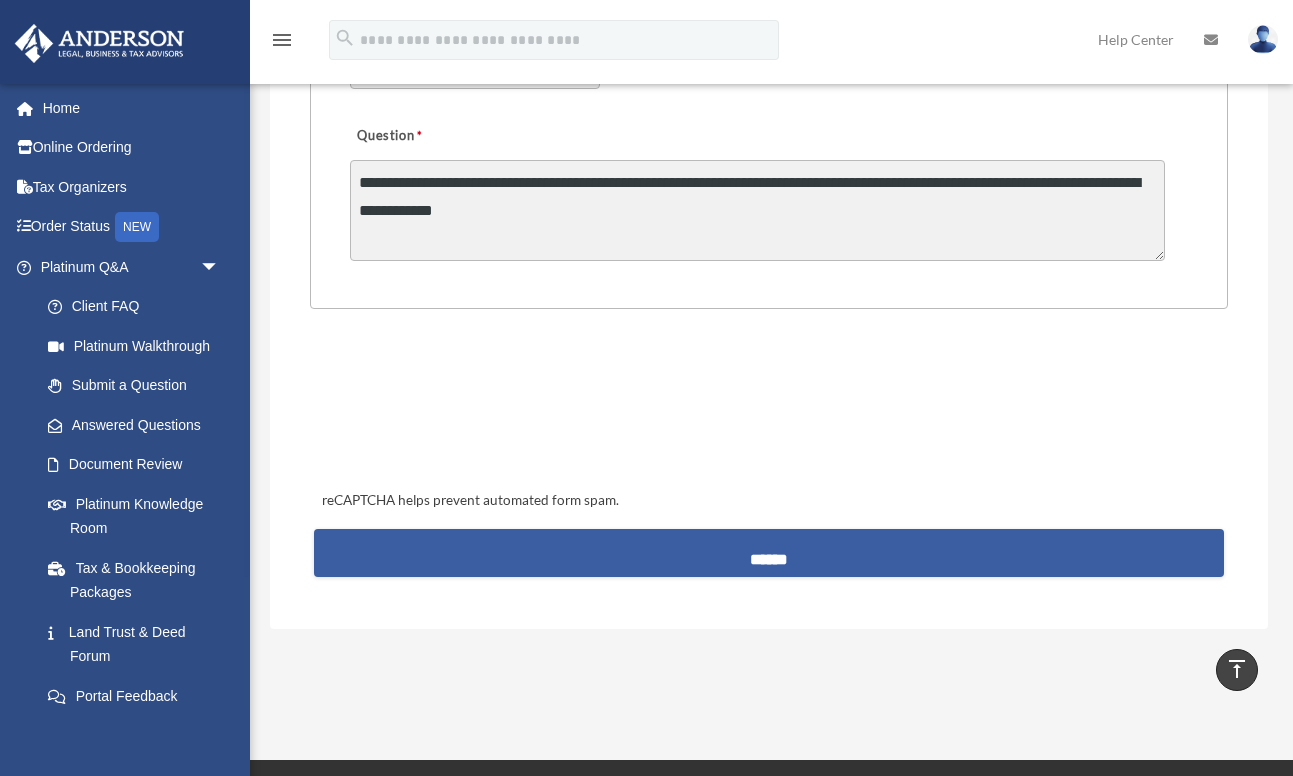 click on "******" at bounding box center [769, 553] 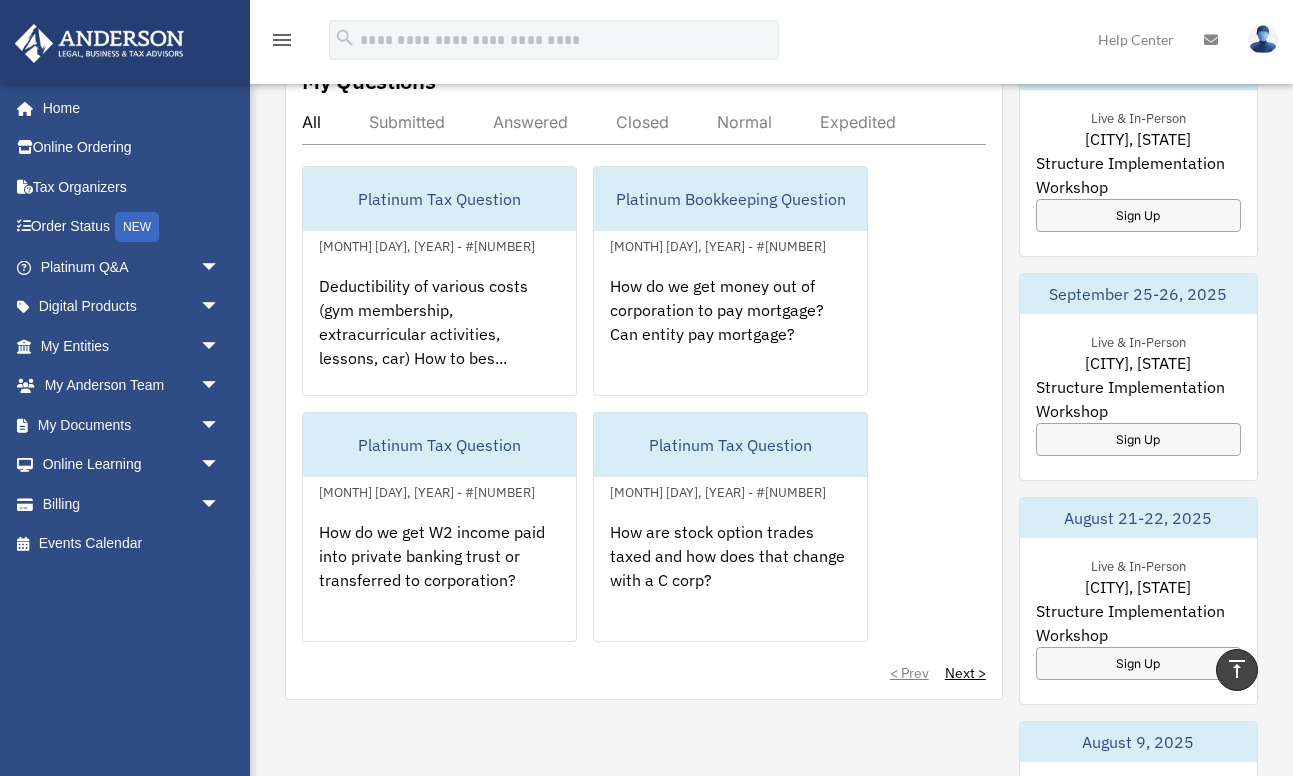 scroll, scrollTop: 1138, scrollLeft: 0, axis: vertical 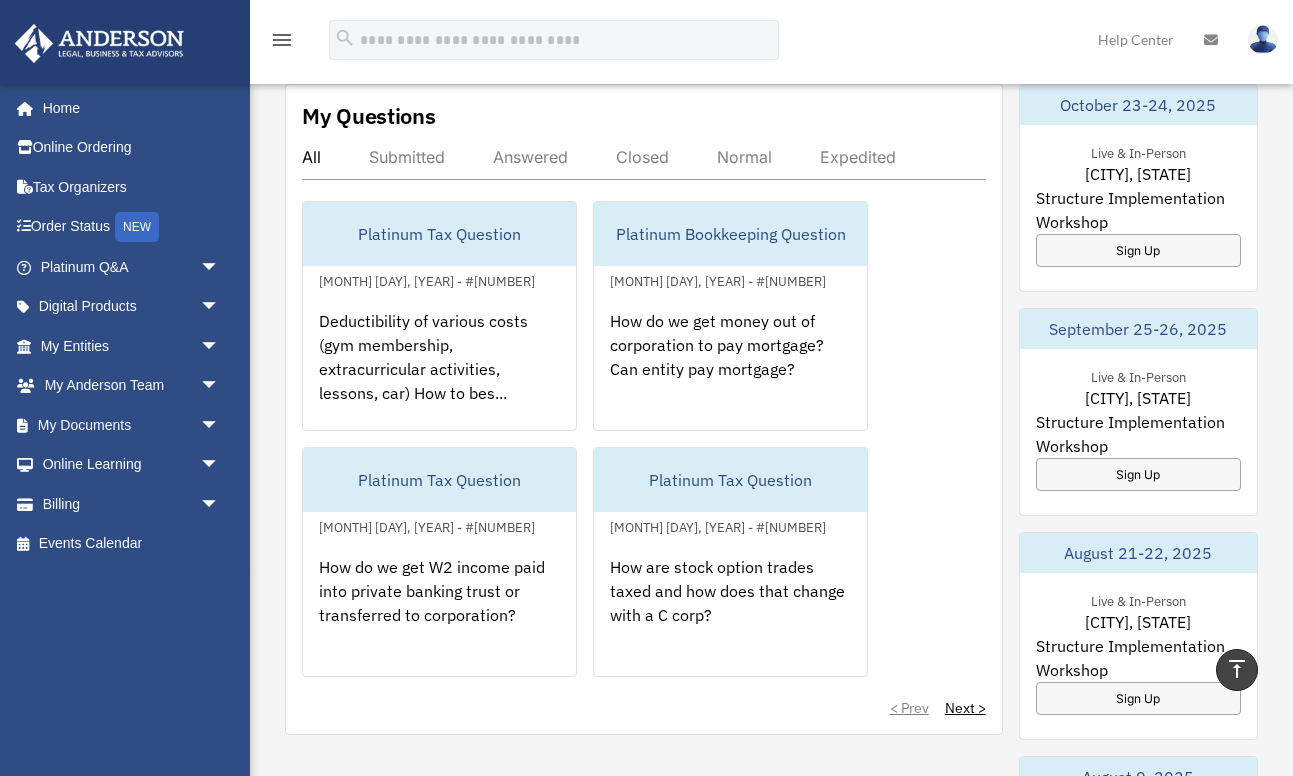click on "Submitted" at bounding box center [407, 157] 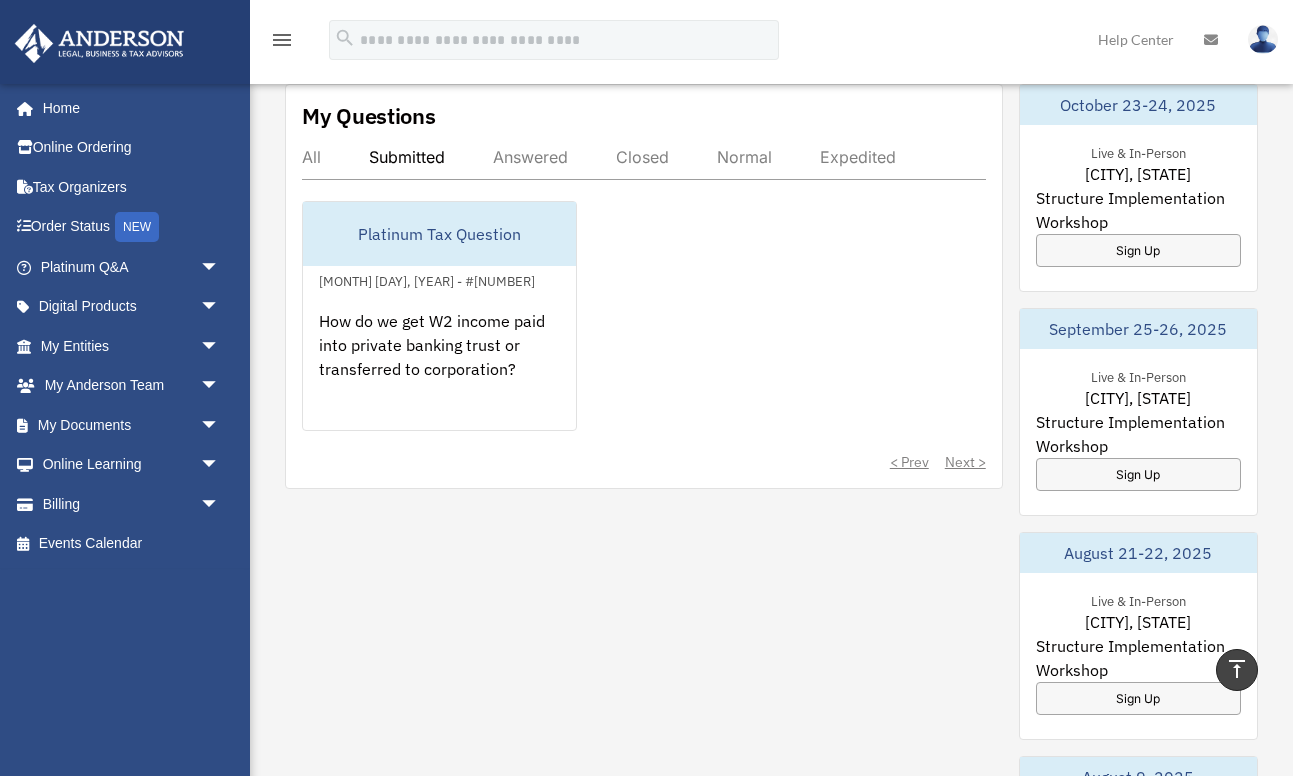click on "All" at bounding box center [311, 157] 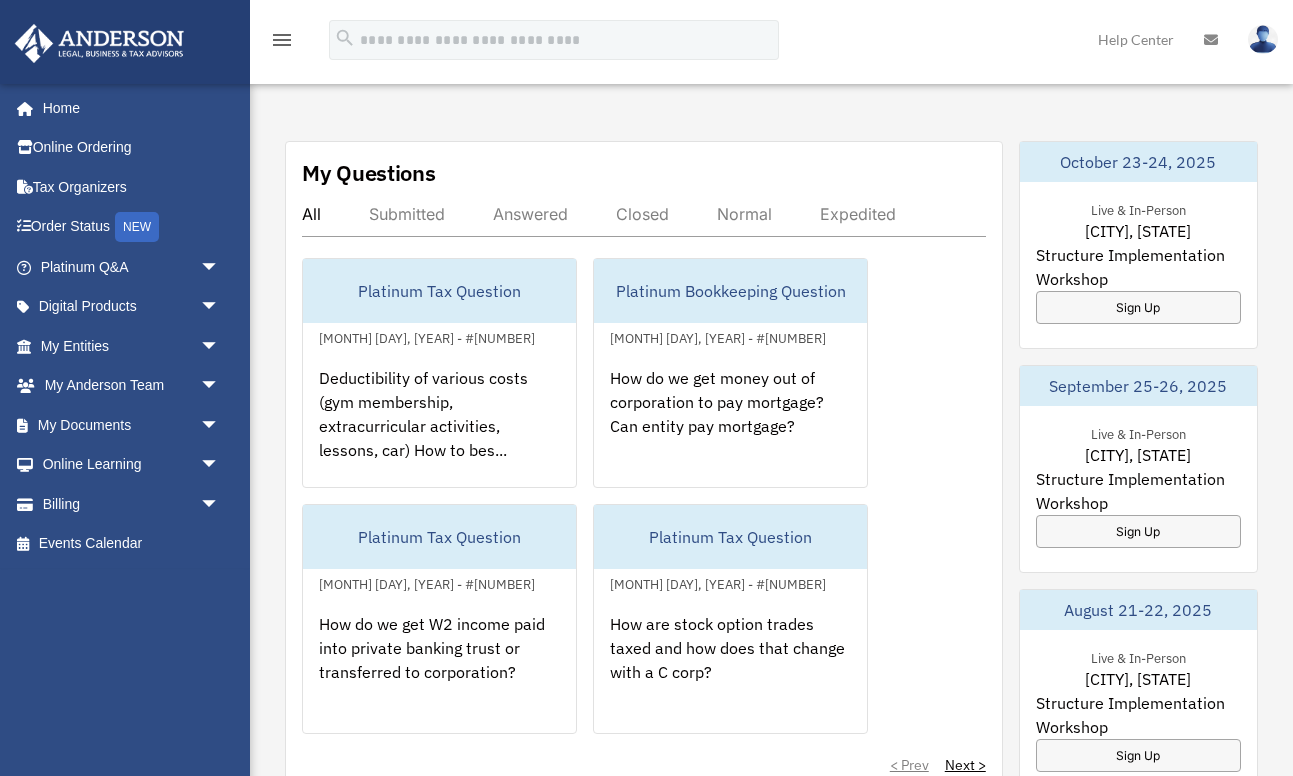 scroll, scrollTop: 1082, scrollLeft: 0, axis: vertical 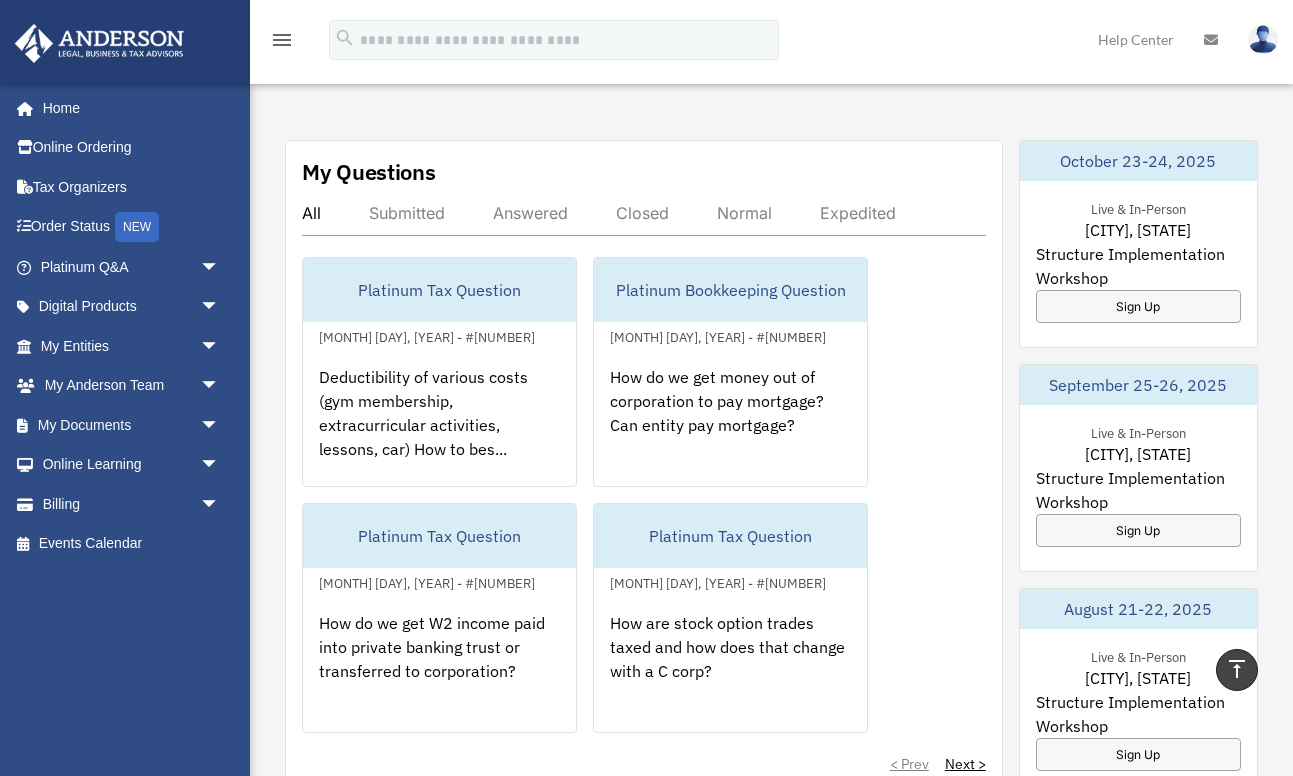 click on "Expedited" at bounding box center (858, 213) 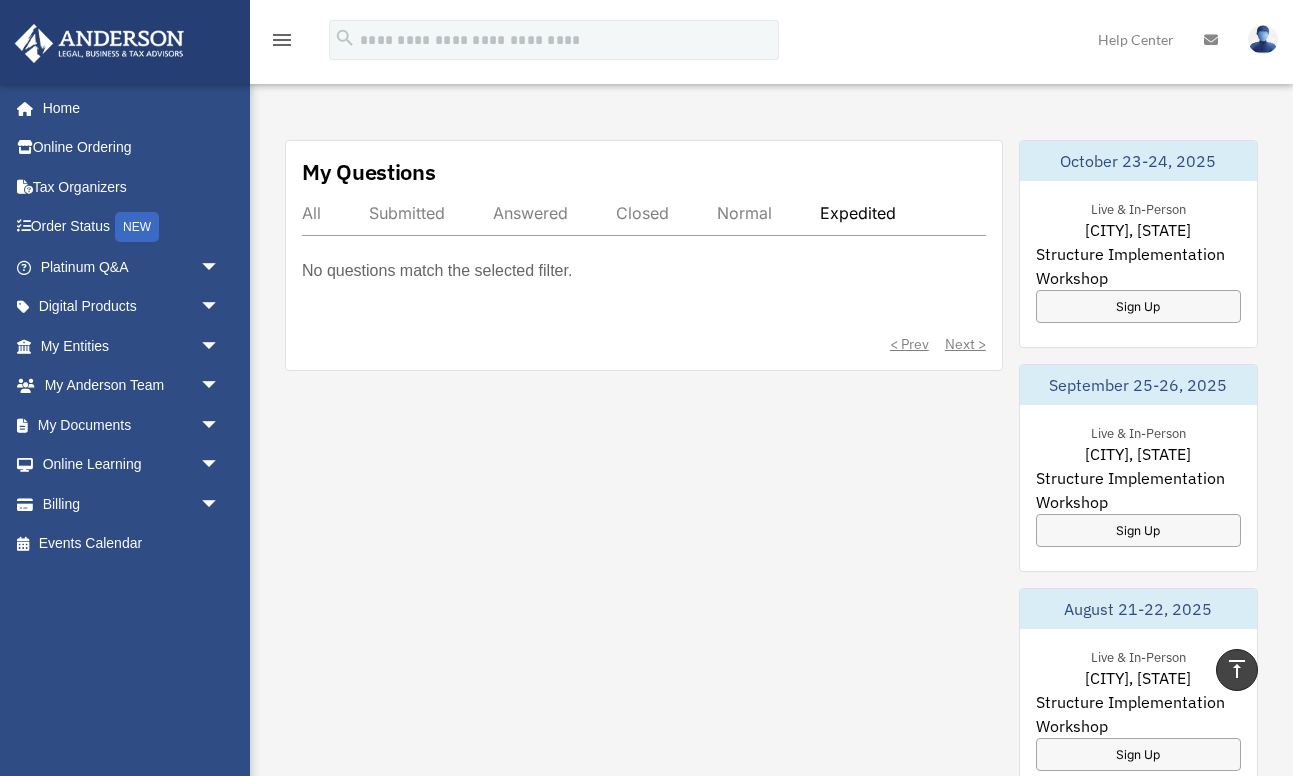 click on "Submitted" at bounding box center (407, 213) 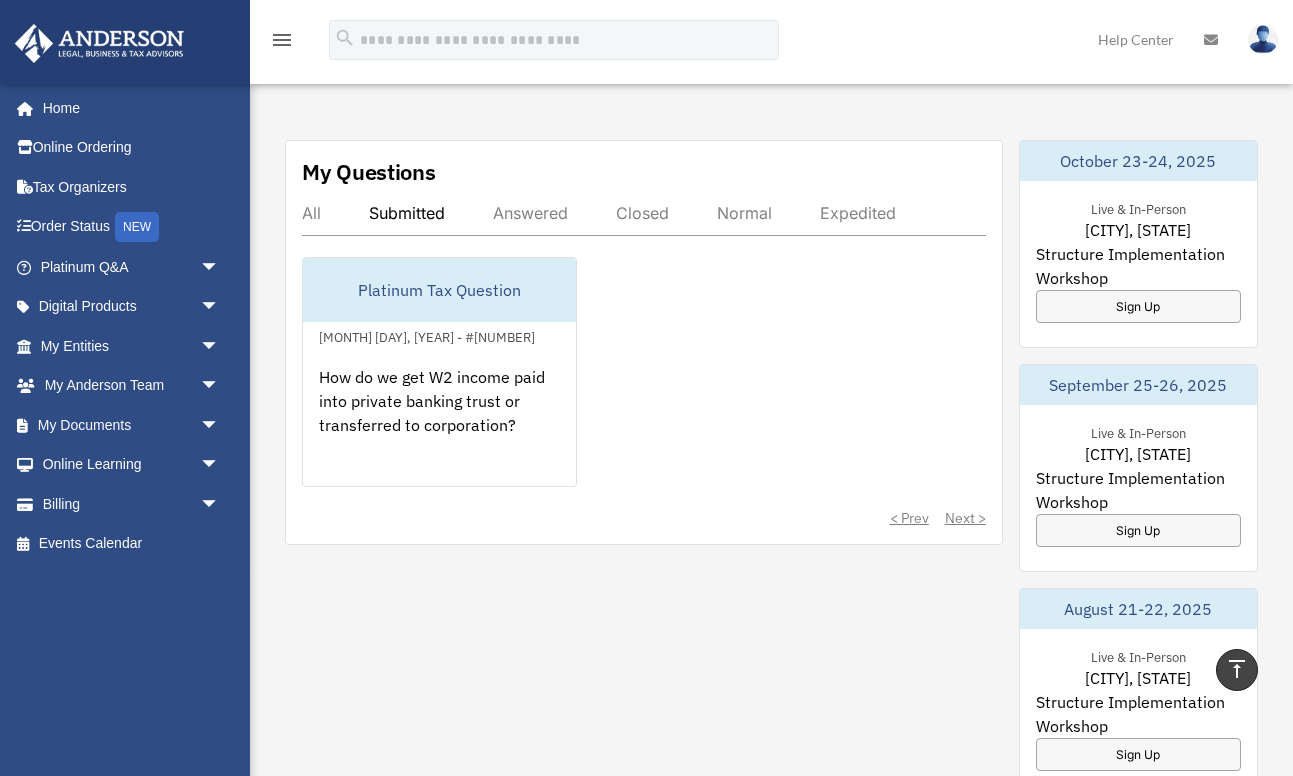 click on "Answered" at bounding box center (530, 213) 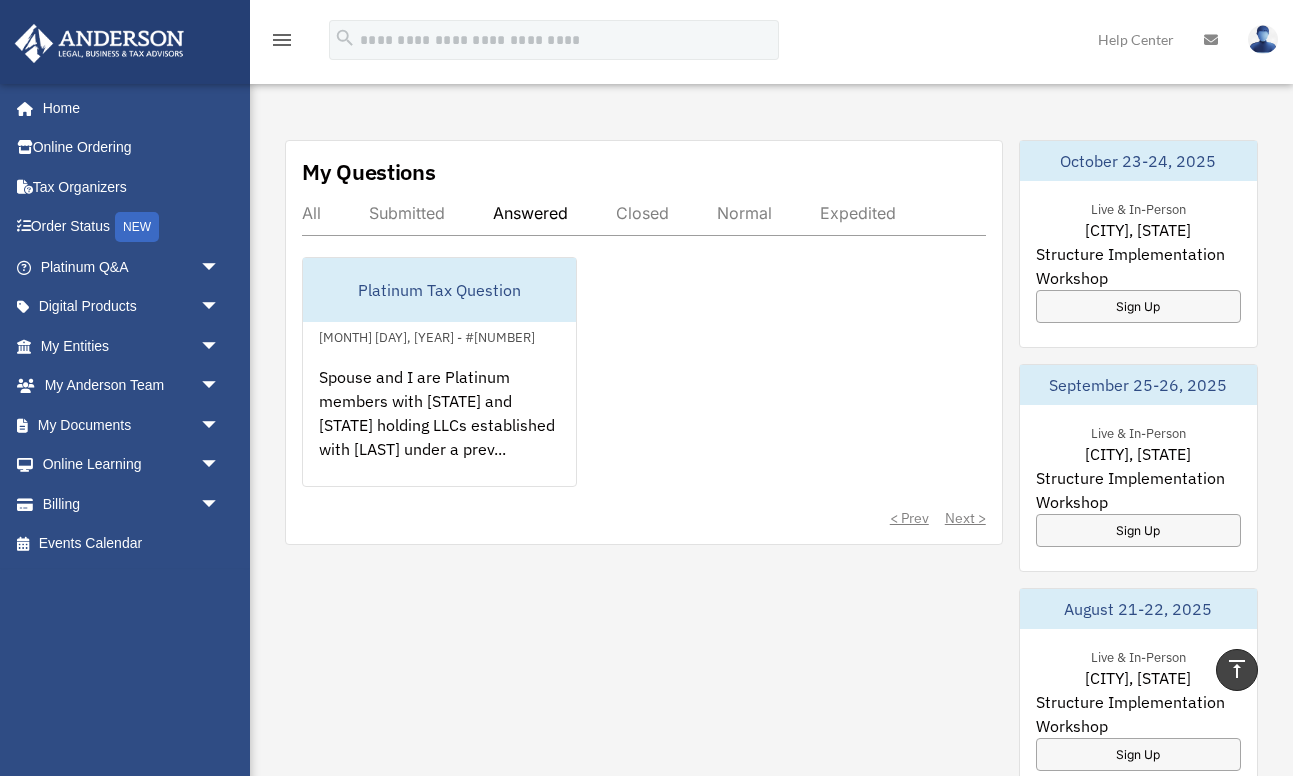 click on "Submitted" at bounding box center [407, 213] 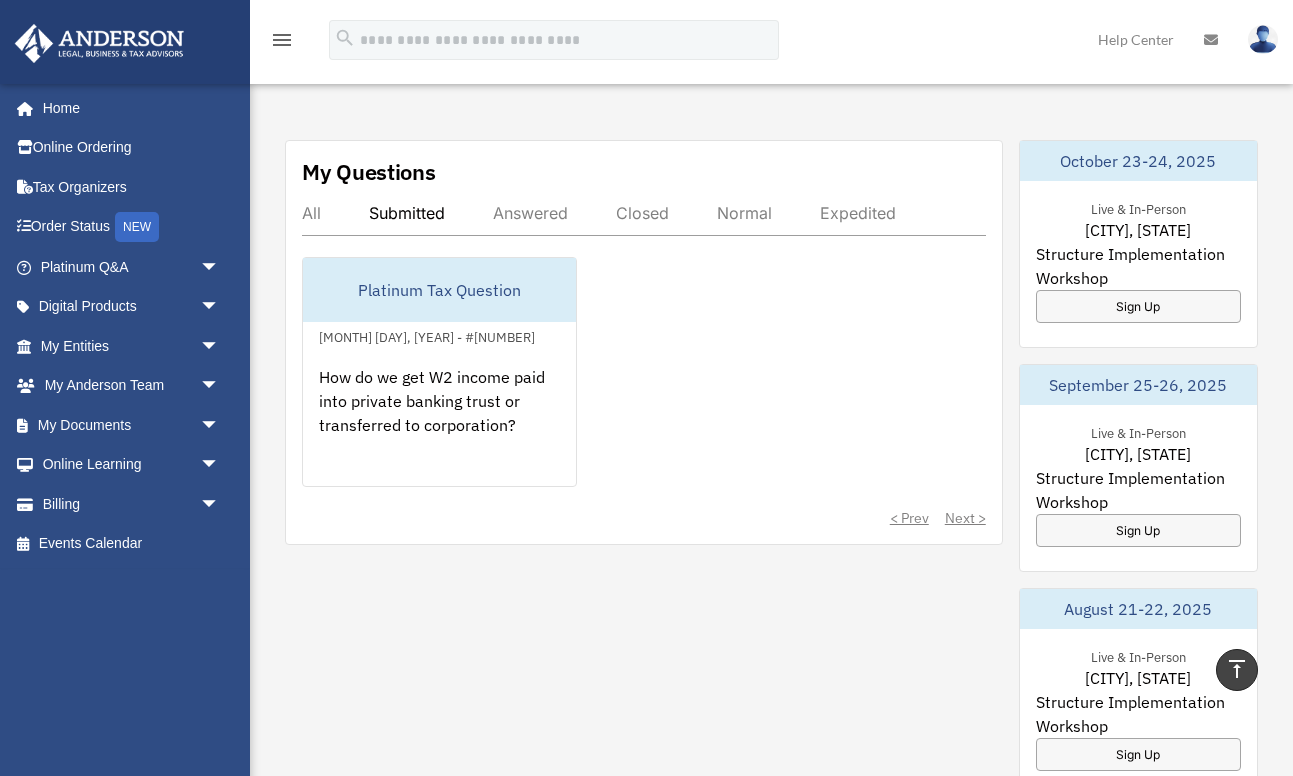 click on "All" at bounding box center [311, 213] 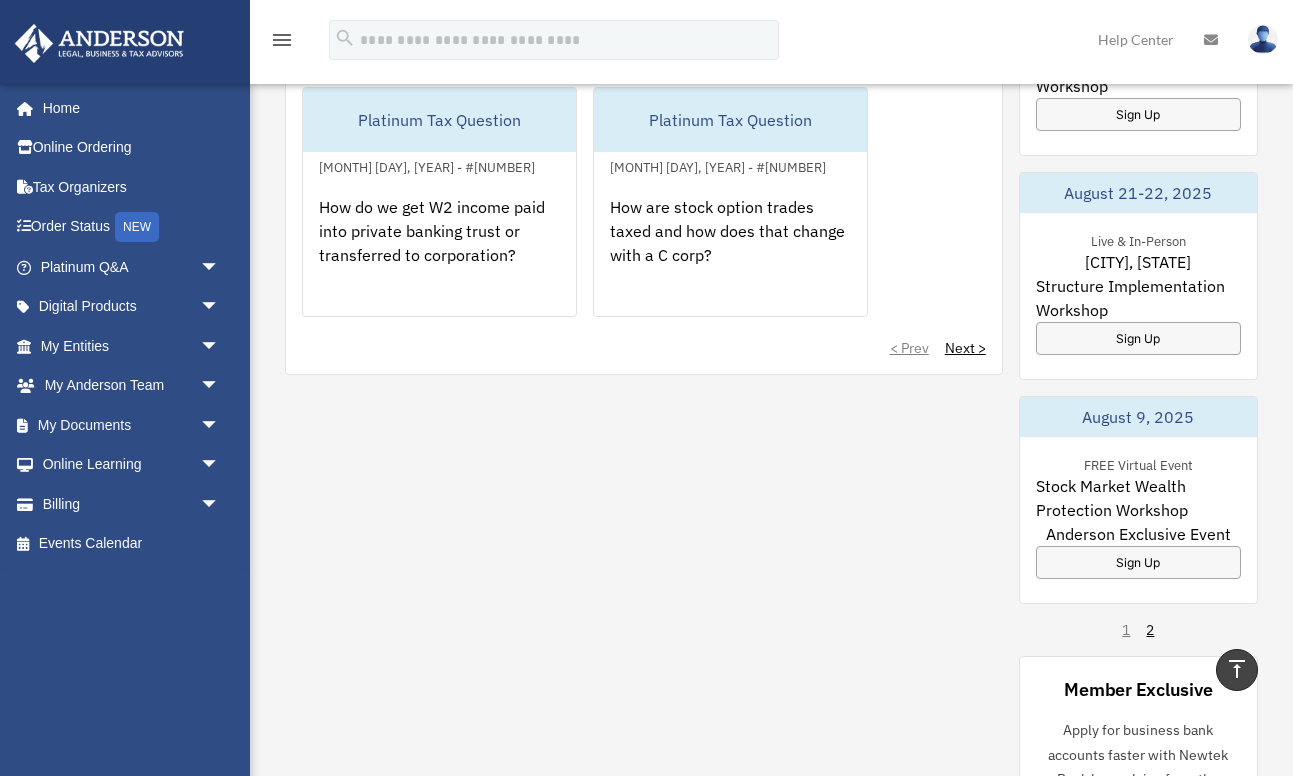 scroll, scrollTop: 1531, scrollLeft: 0, axis: vertical 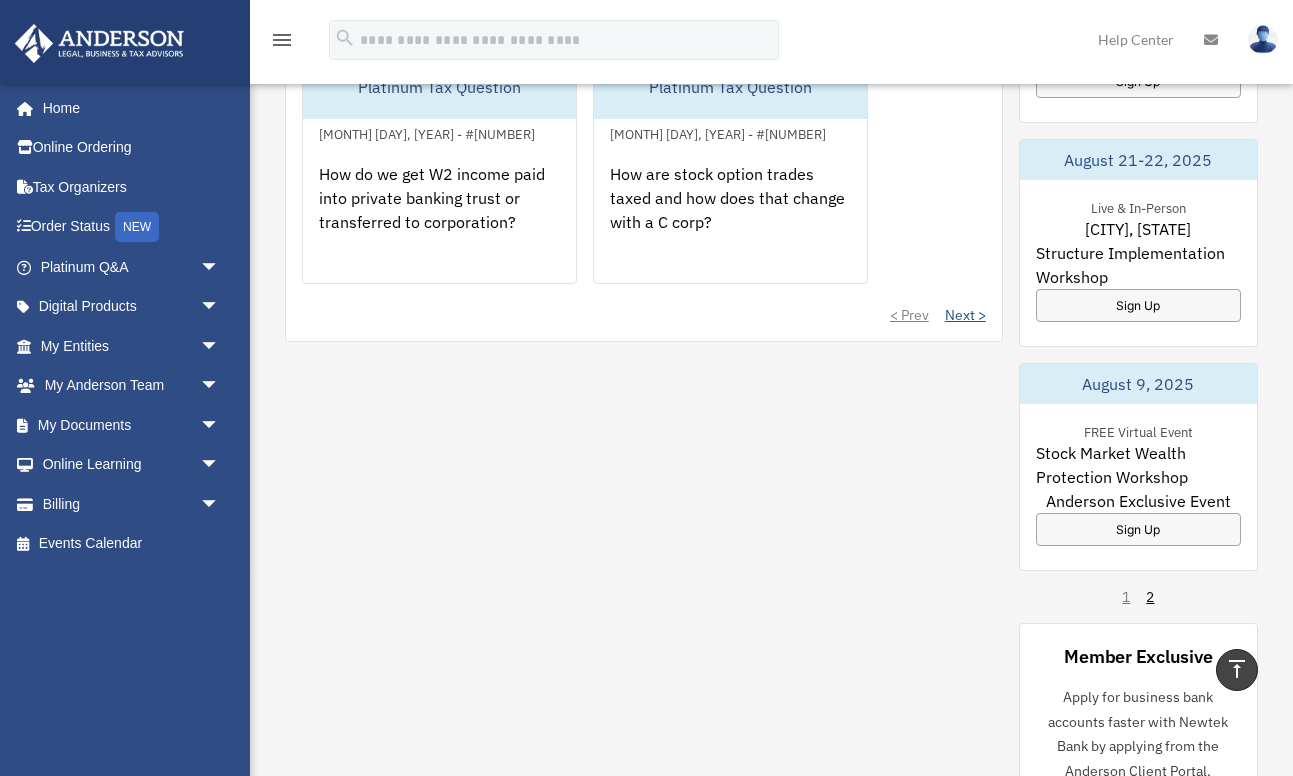 click on "Next >" at bounding box center (965, 315) 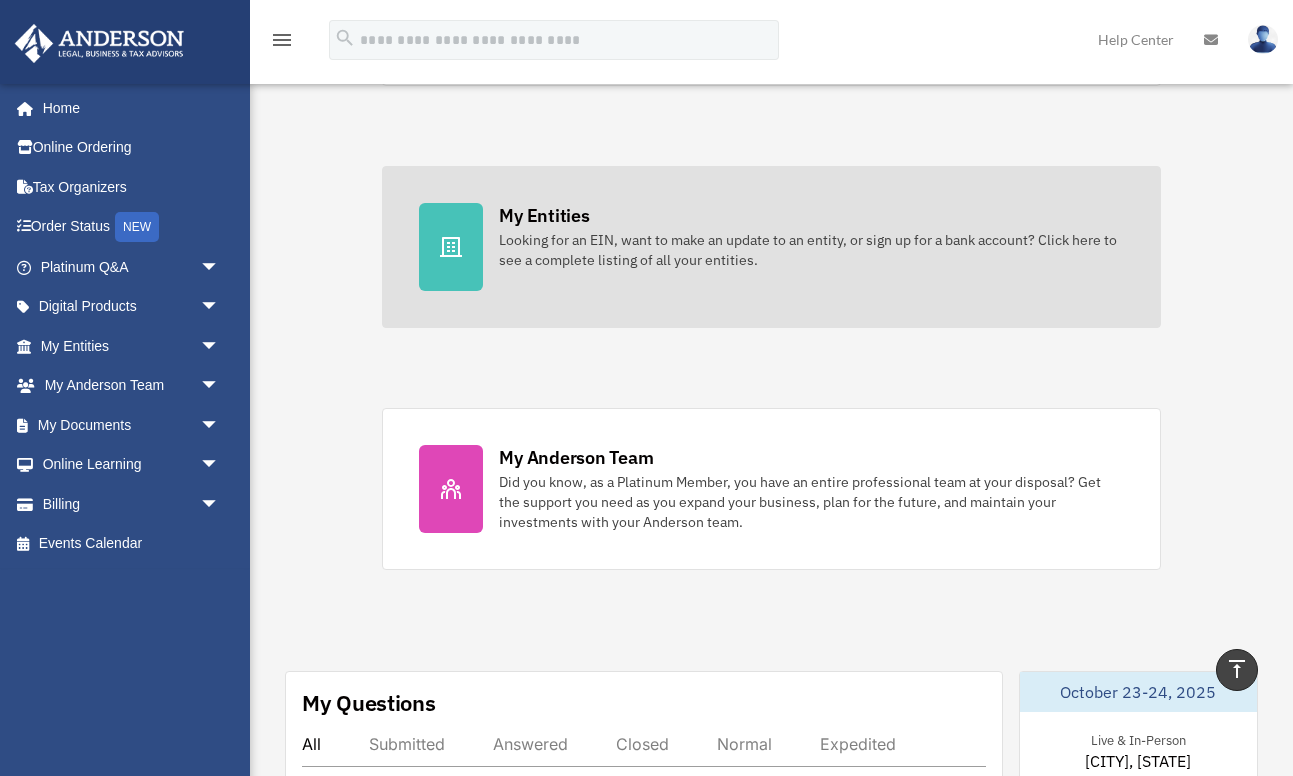 scroll, scrollTop: 526, scrollLeft: 0, axis: vertical 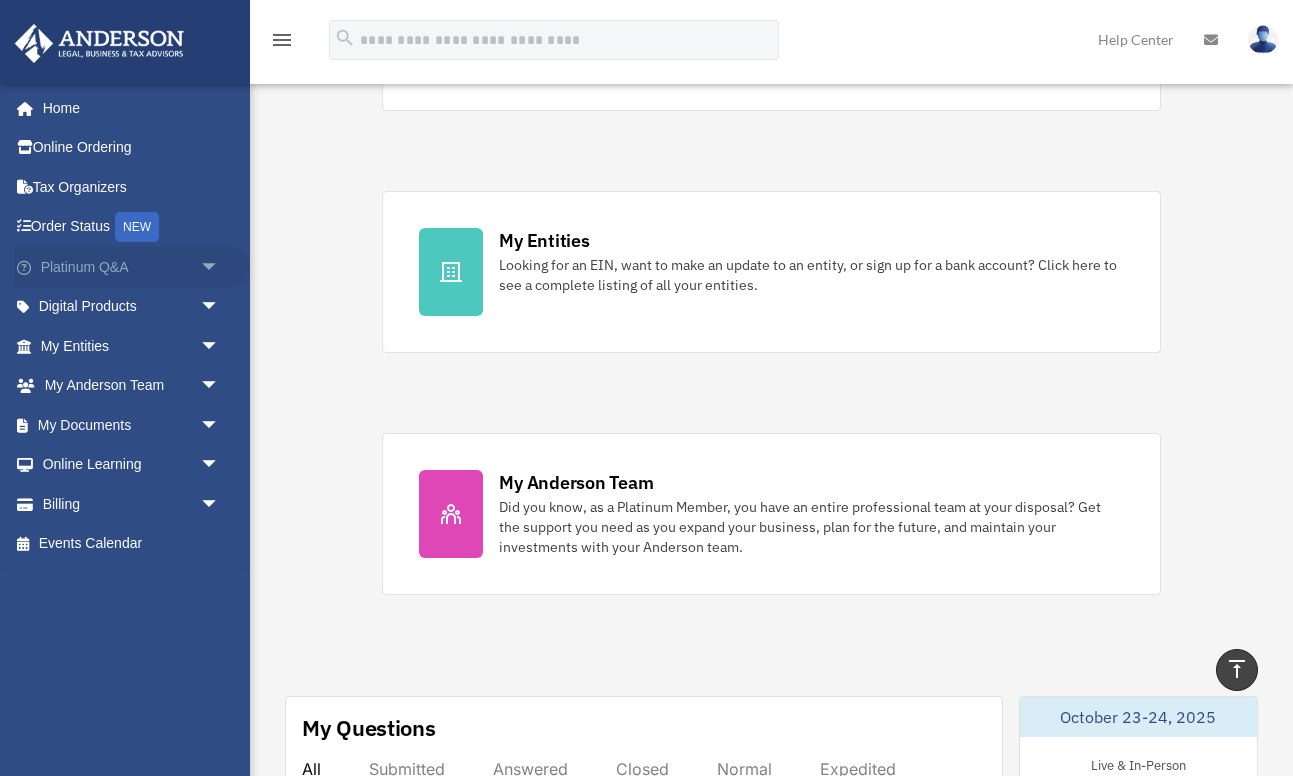 click on "arrow_drop_down" at bounding box center [220, 267] 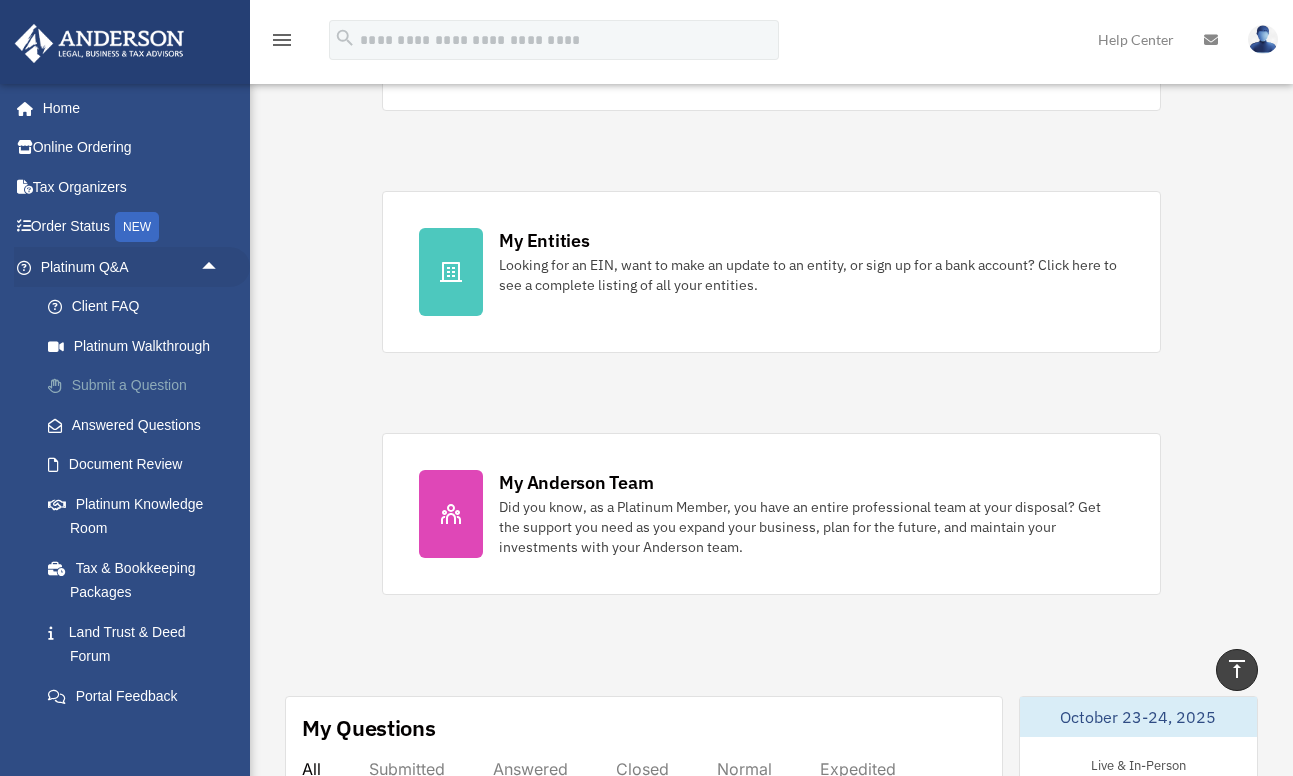 click on "Submit a Question" at bounding box center [139, 386] 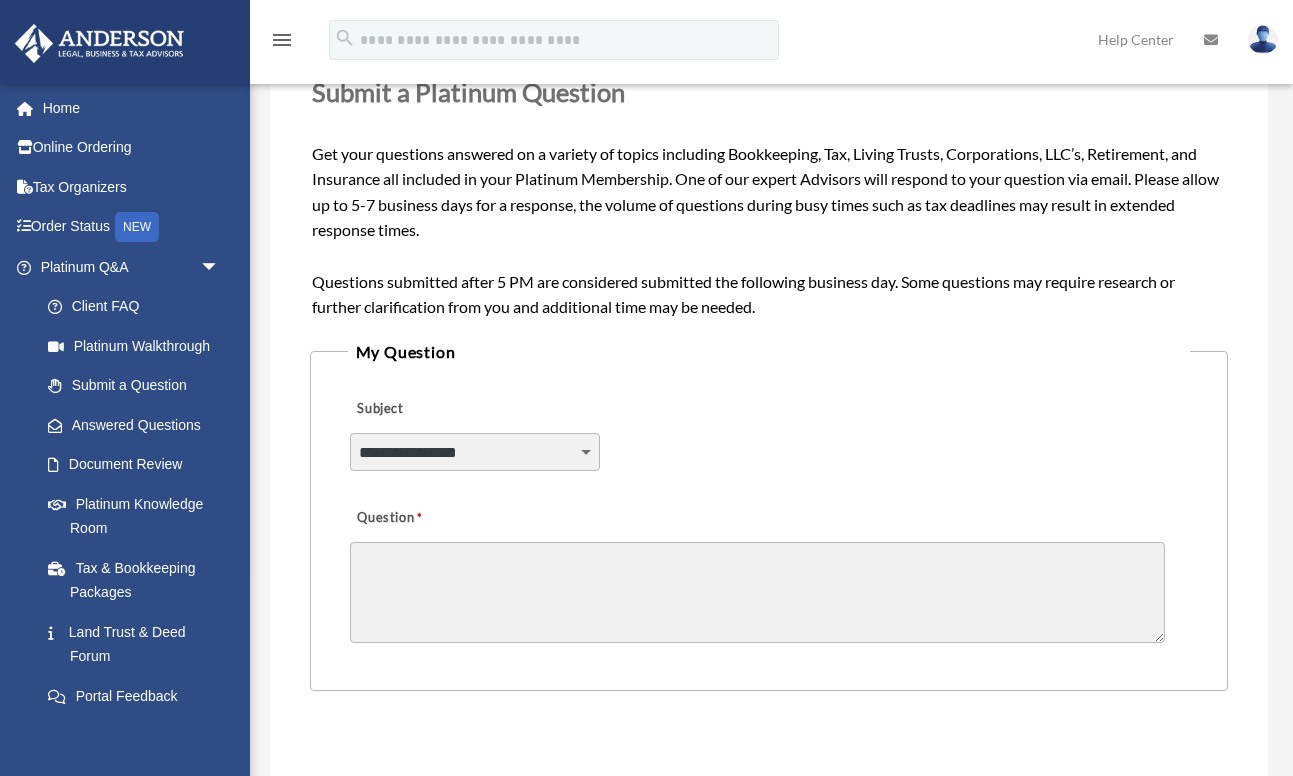 scroll, scrollTop: 290, scrollLeft: 0, axis: vertical 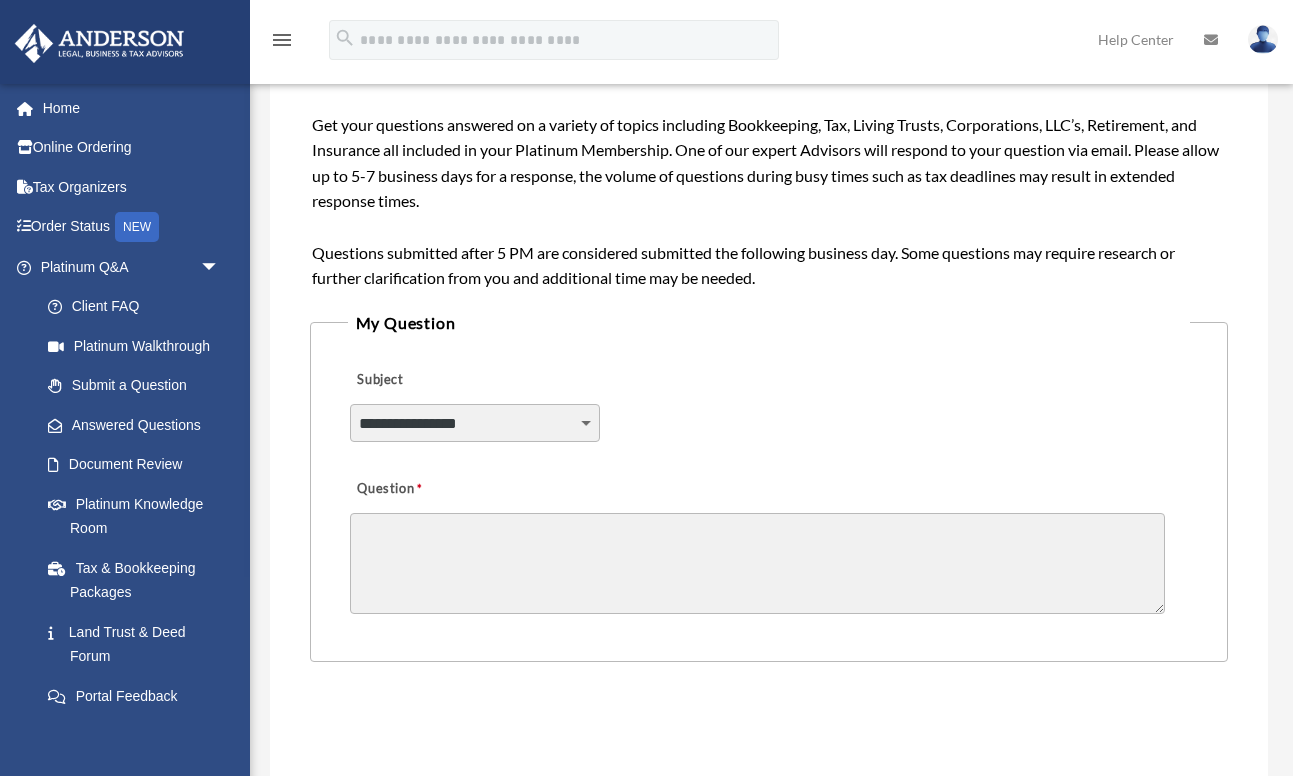 click on "**********" at bounding box center [475, 423] 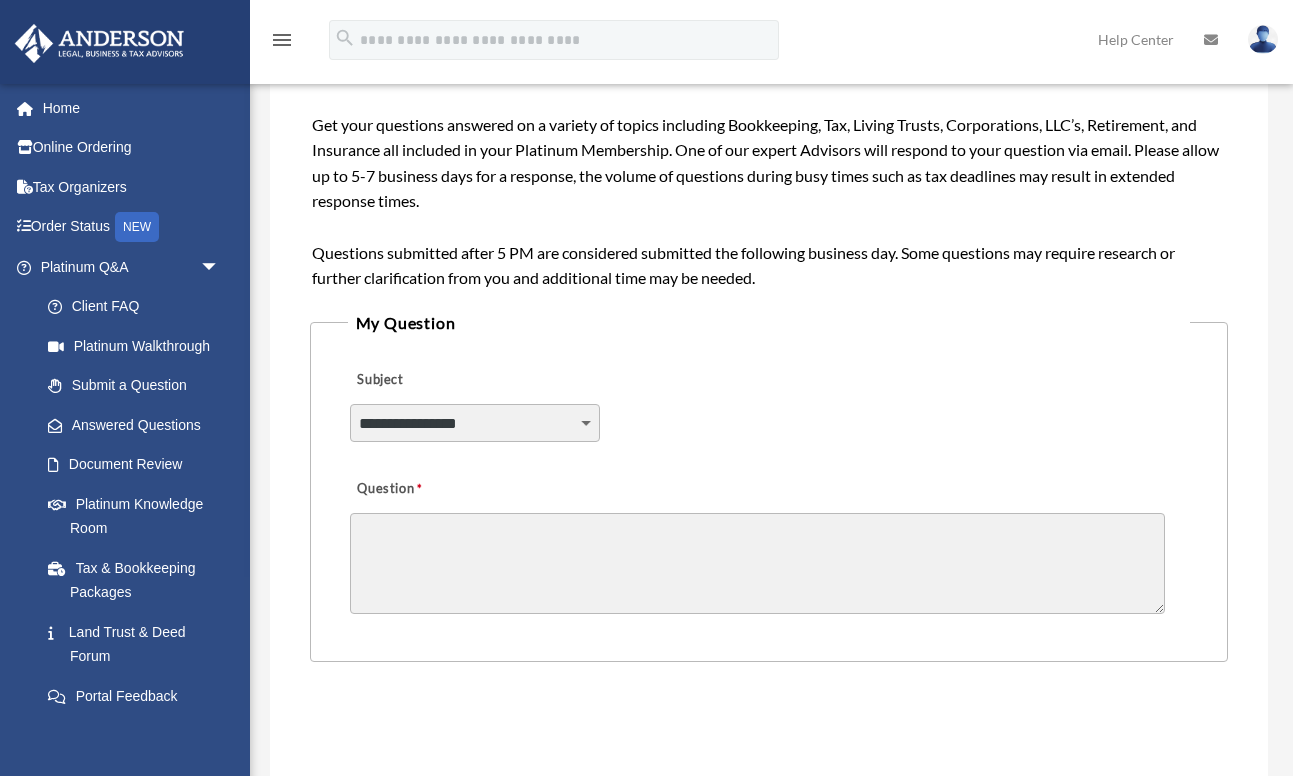 select on "******" 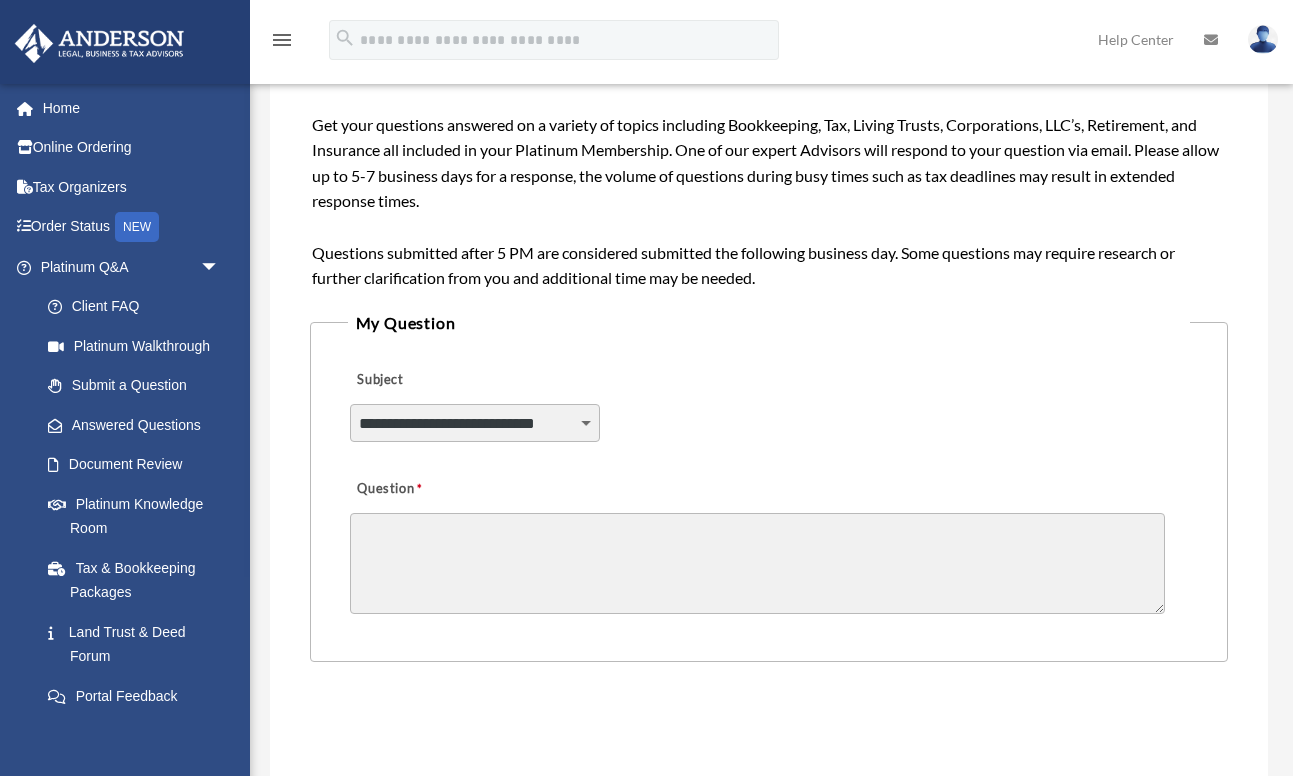 click on "Question" at bounding box center [757, 563] 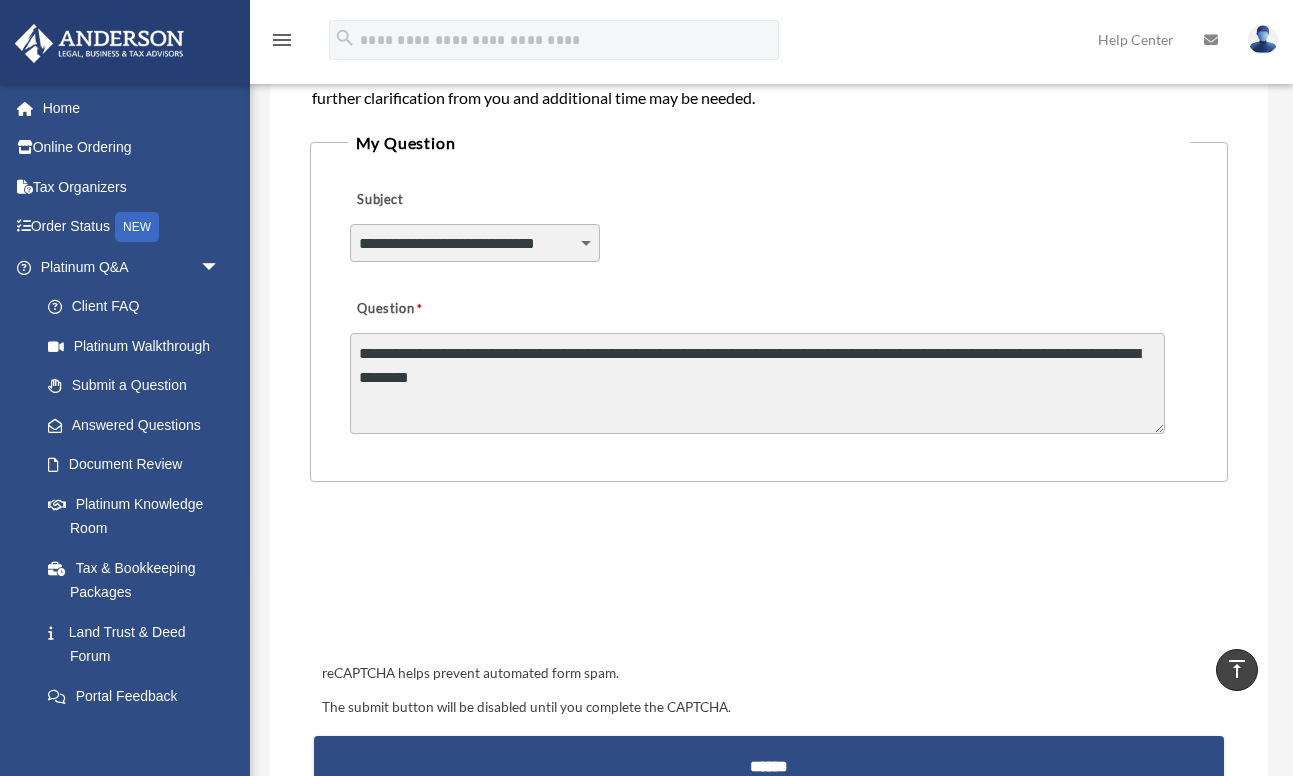 scroll, scrollTop: 473, scrollLeft: 0, axis: vertical 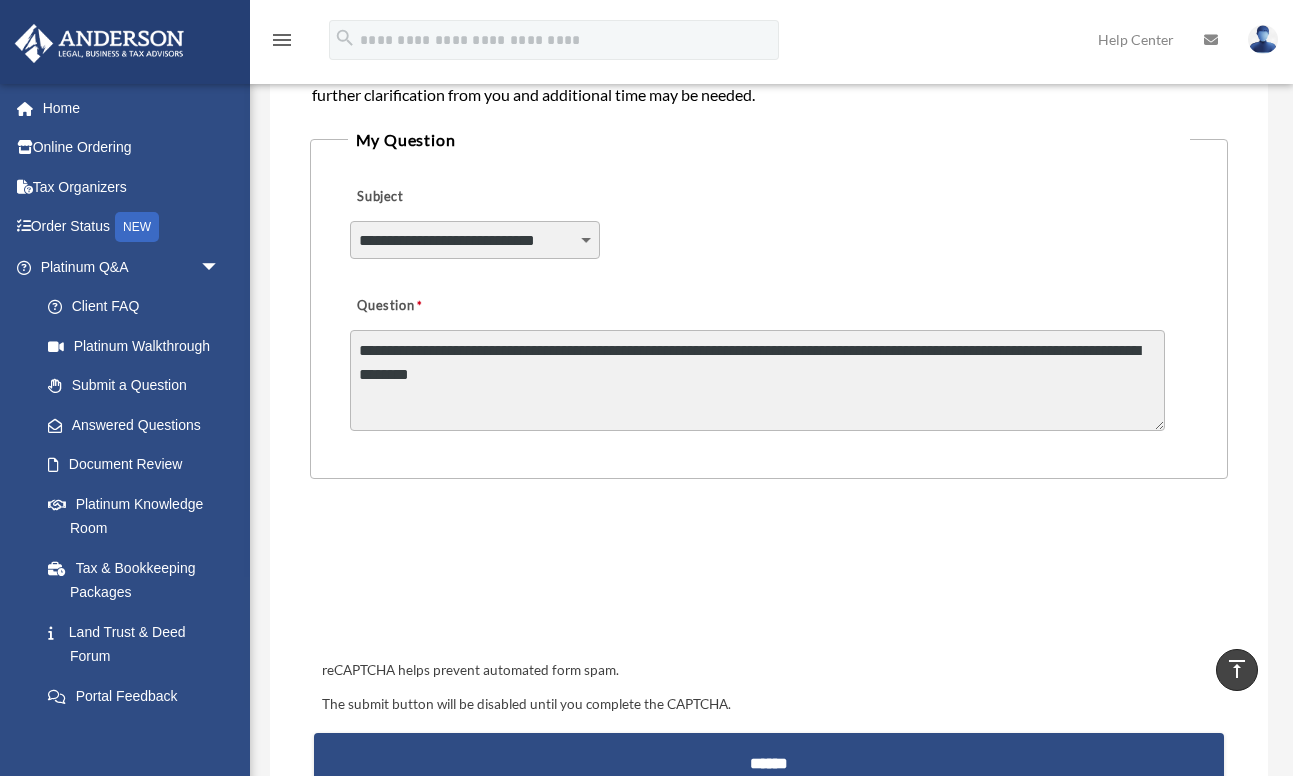 type on "**********" 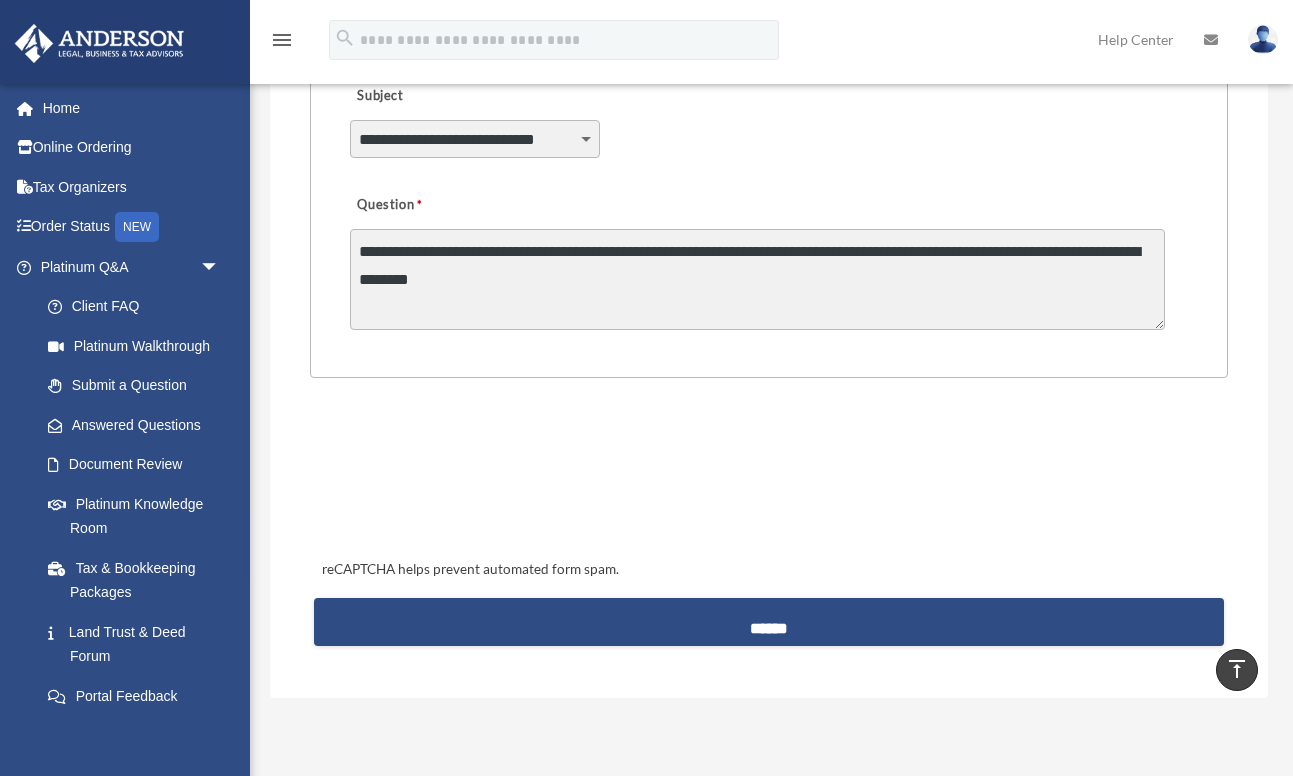 scroll, scrollTop: 618, scrollLeft: 0, axis: vertical 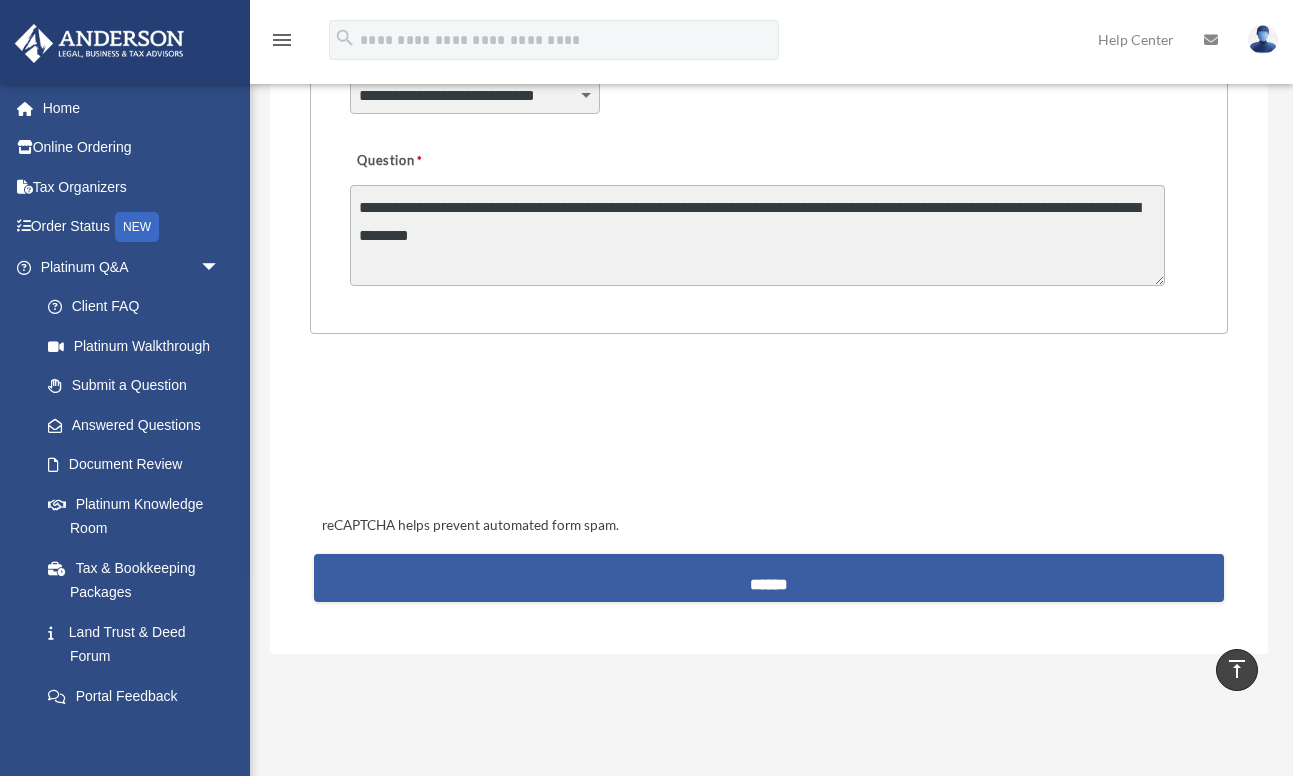 click on "******" at bounding box center (769, 578) 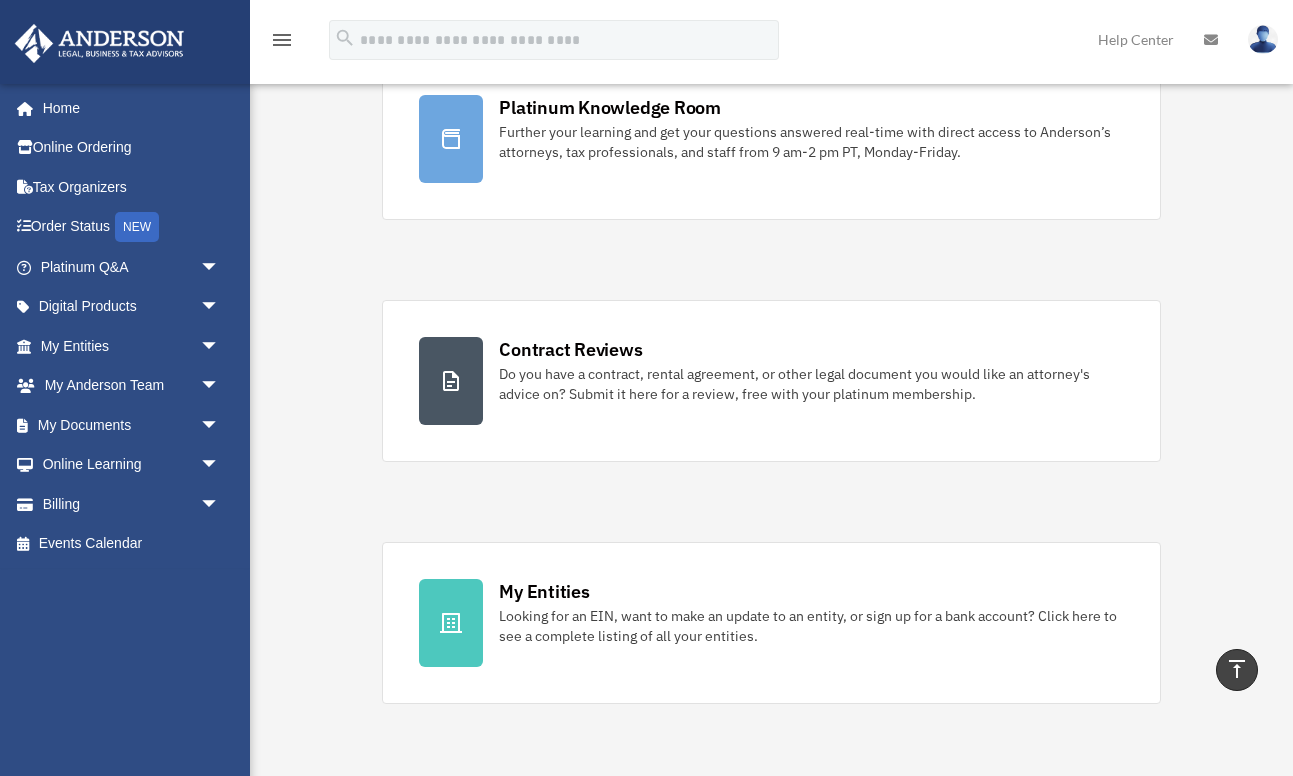 scroll, scrollTop: 0, scrollLeft: 0, axis: both 